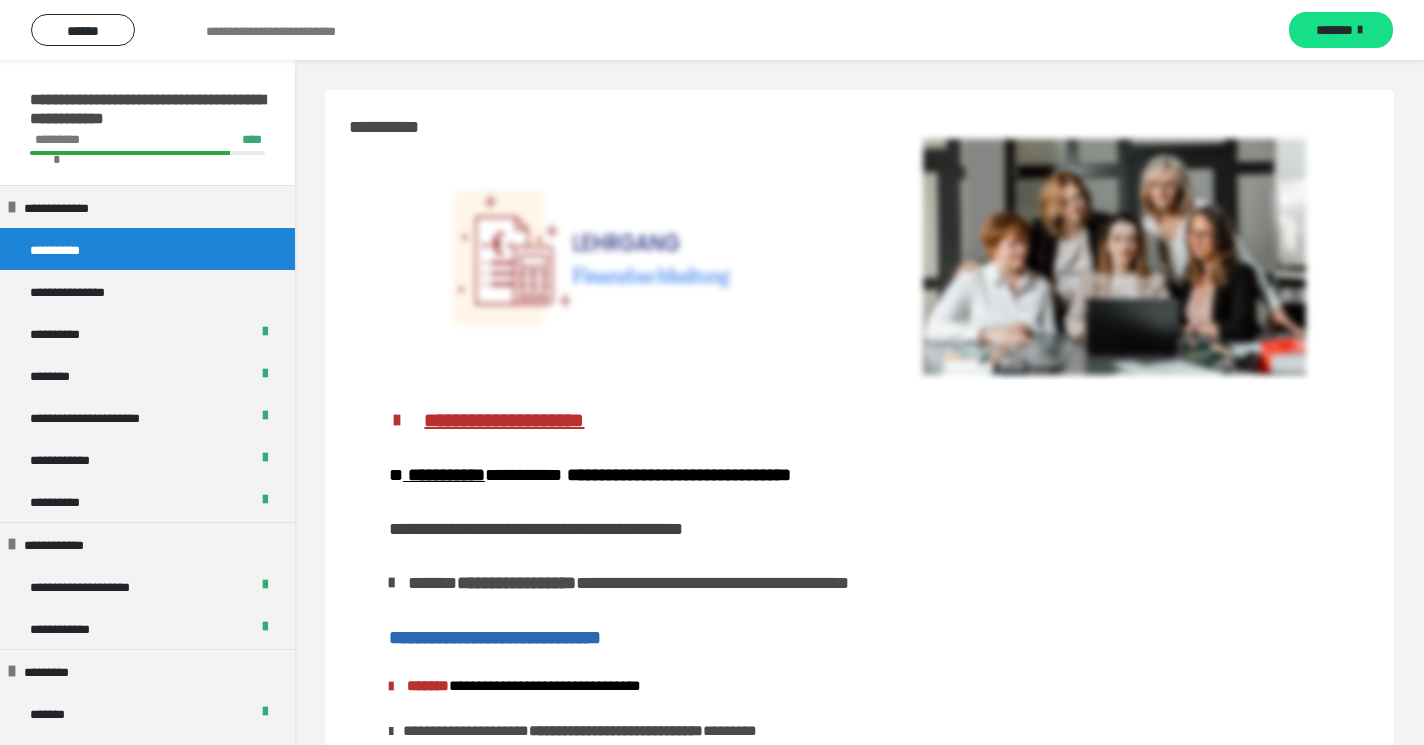 scroll, scrollTop: 0, scrollLeft: 0, axis: both 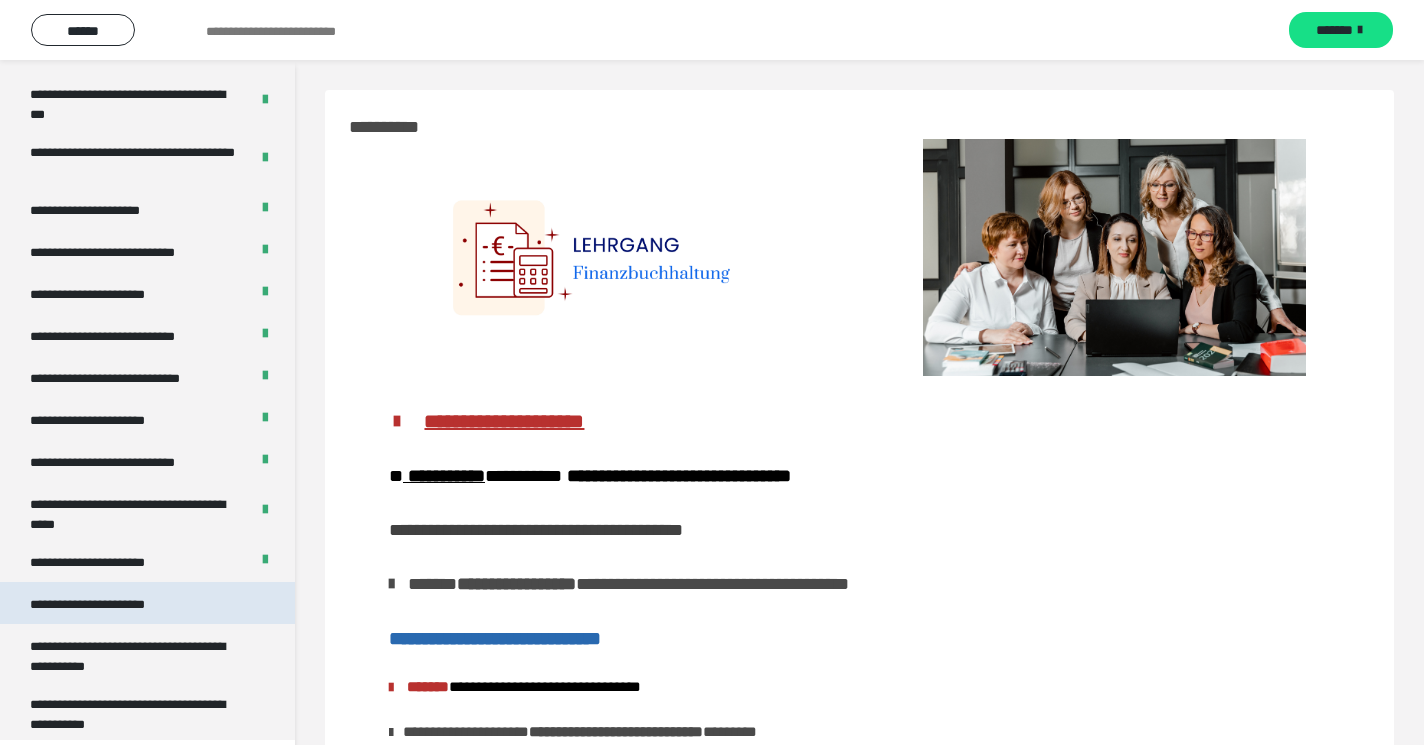 click on "**********" at bounding box center [97, 603] 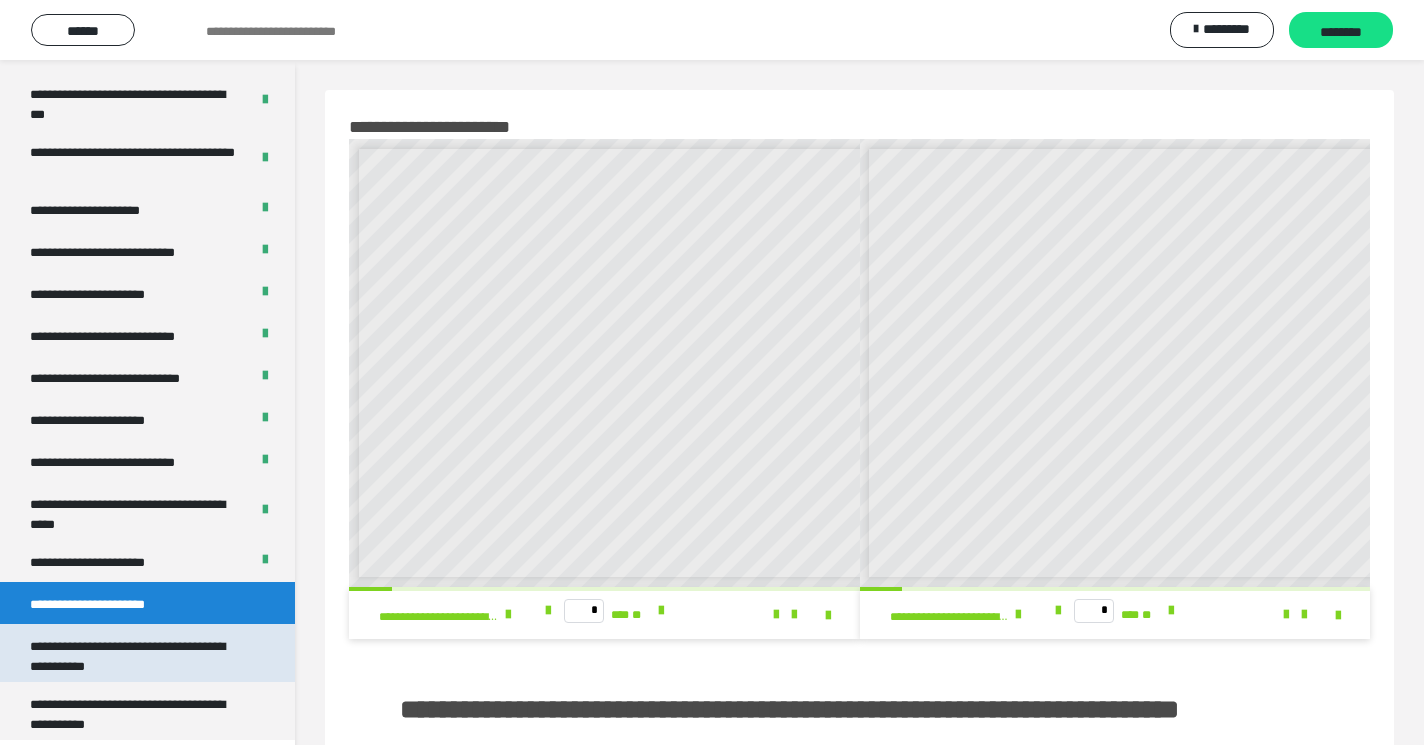 click on "**********" at bounding box center [139, 653] 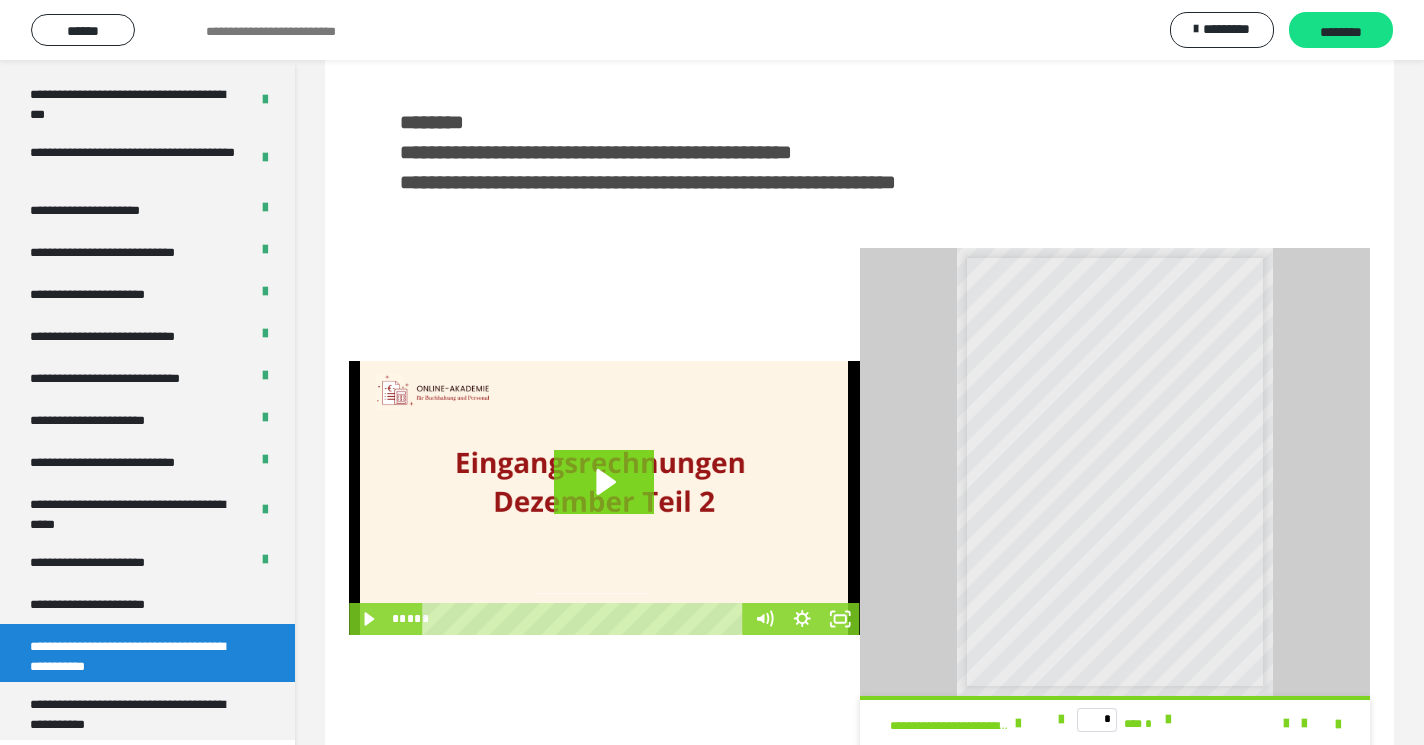 scroll, scrollTop: 371, scrollLeft: 0, axis: vertical 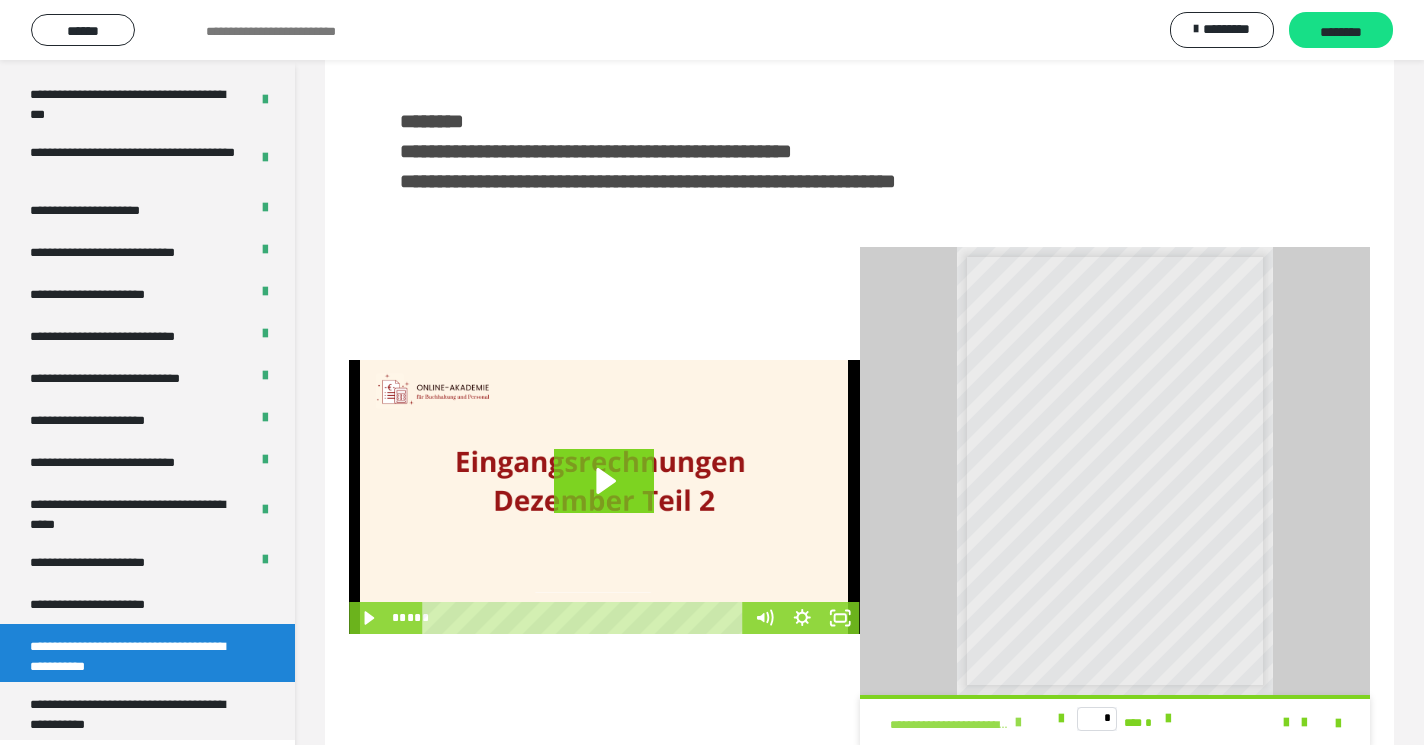 click at bounding box center (1018, 723) 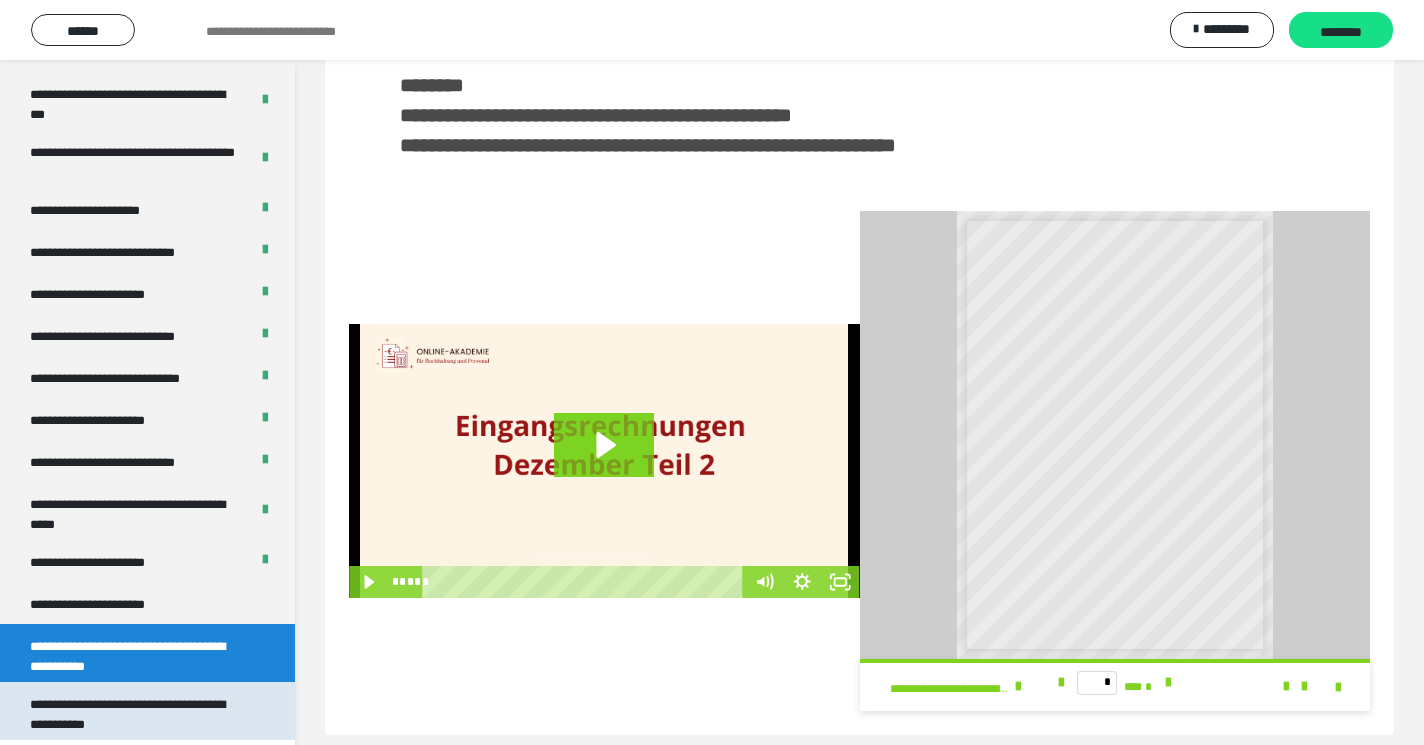 scroll, scrollTop: 406, scrollLeft: 0, axis: vertical 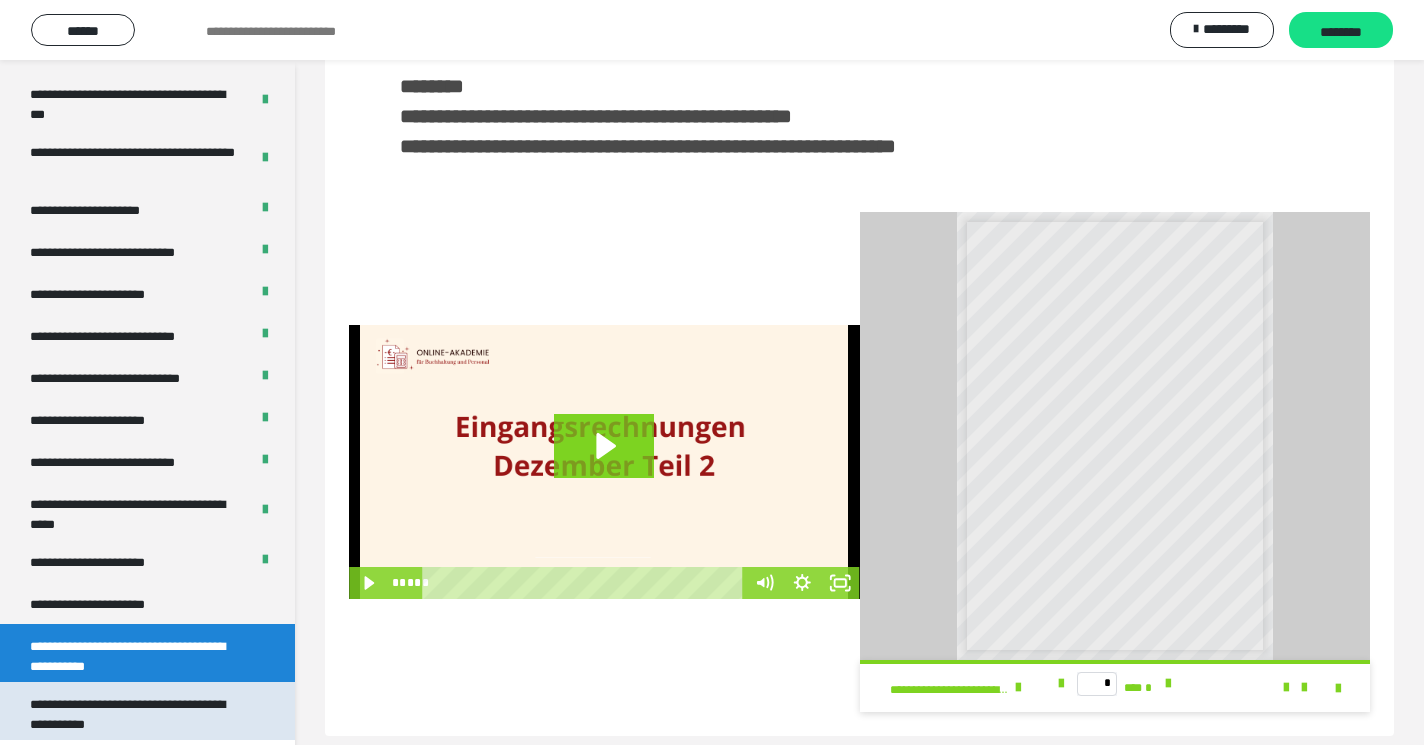 click on "**********" at bounding box center (139, 711) 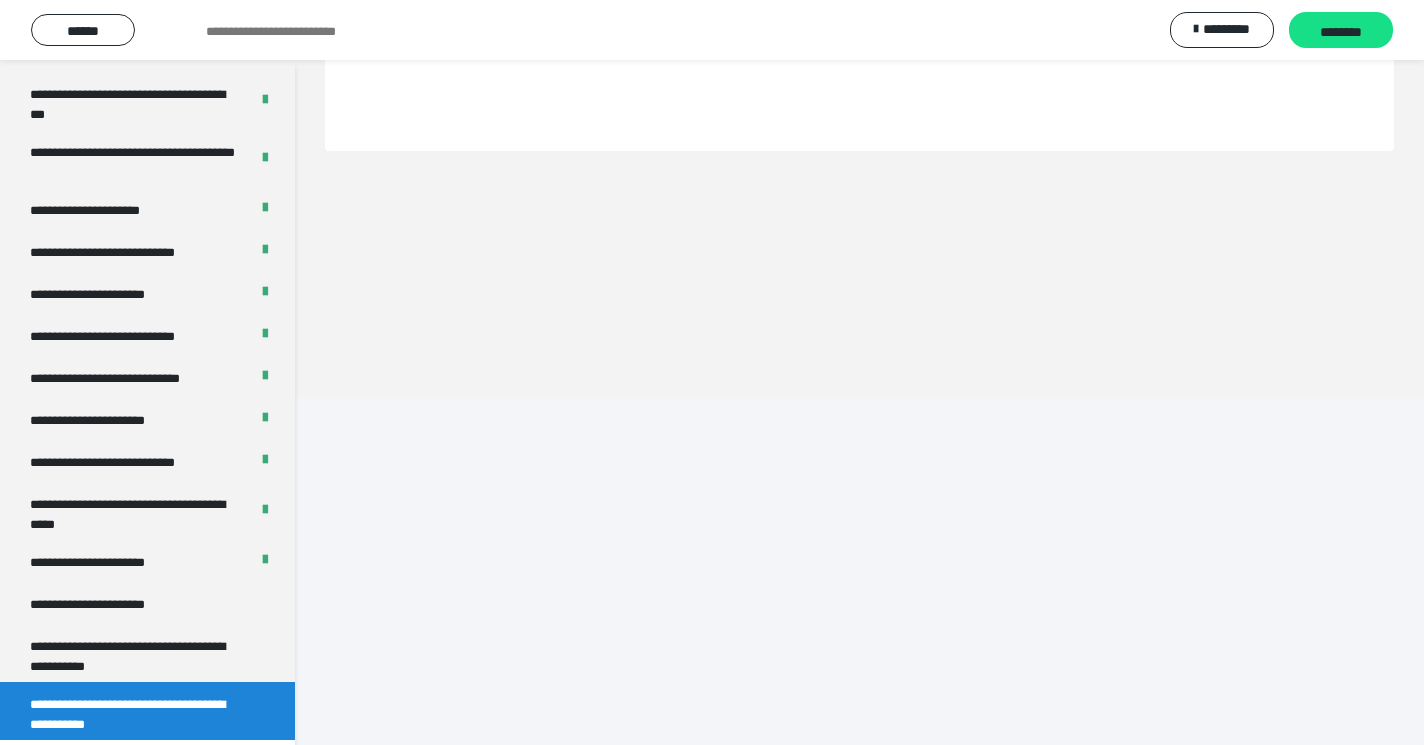 scroll, scrollTop: 60, scrollLeft: 0, axis: vertical 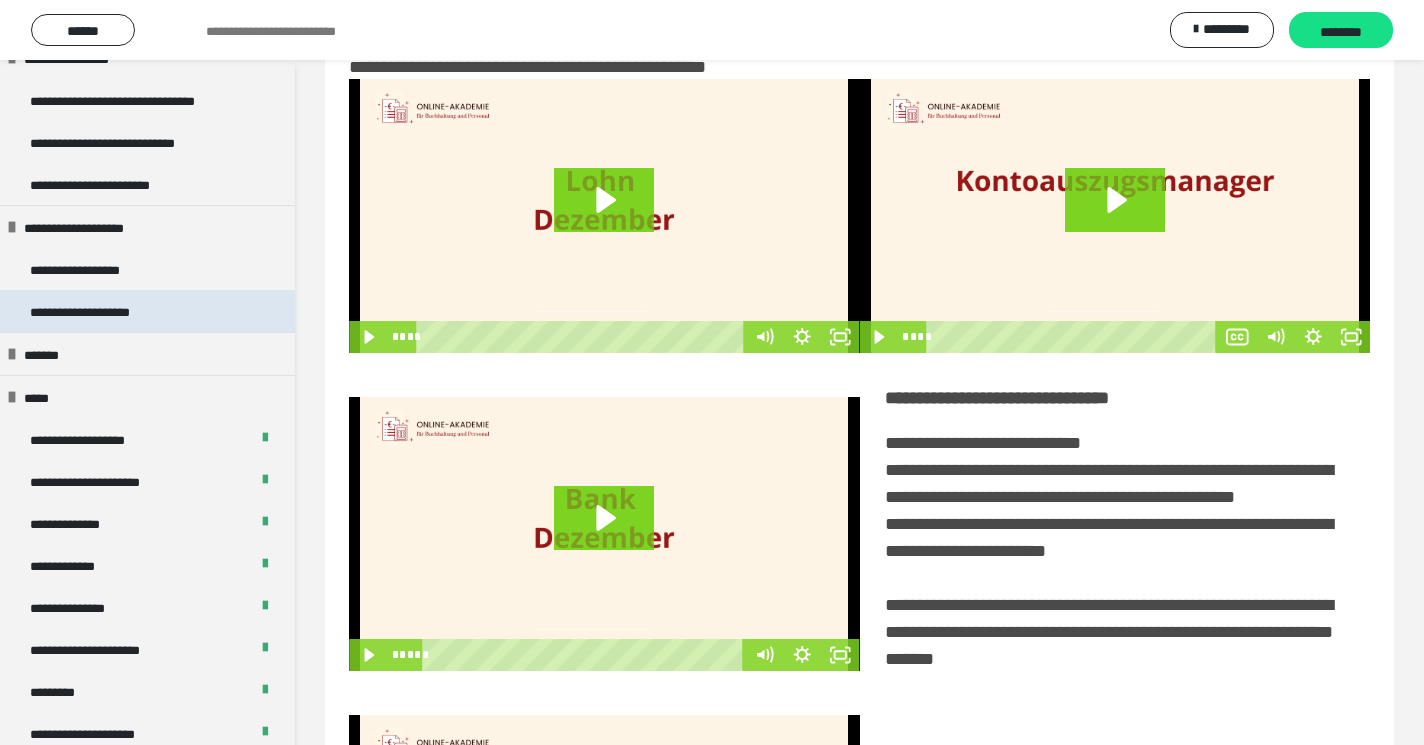 click on "**********" at bounding box center (90, 311) 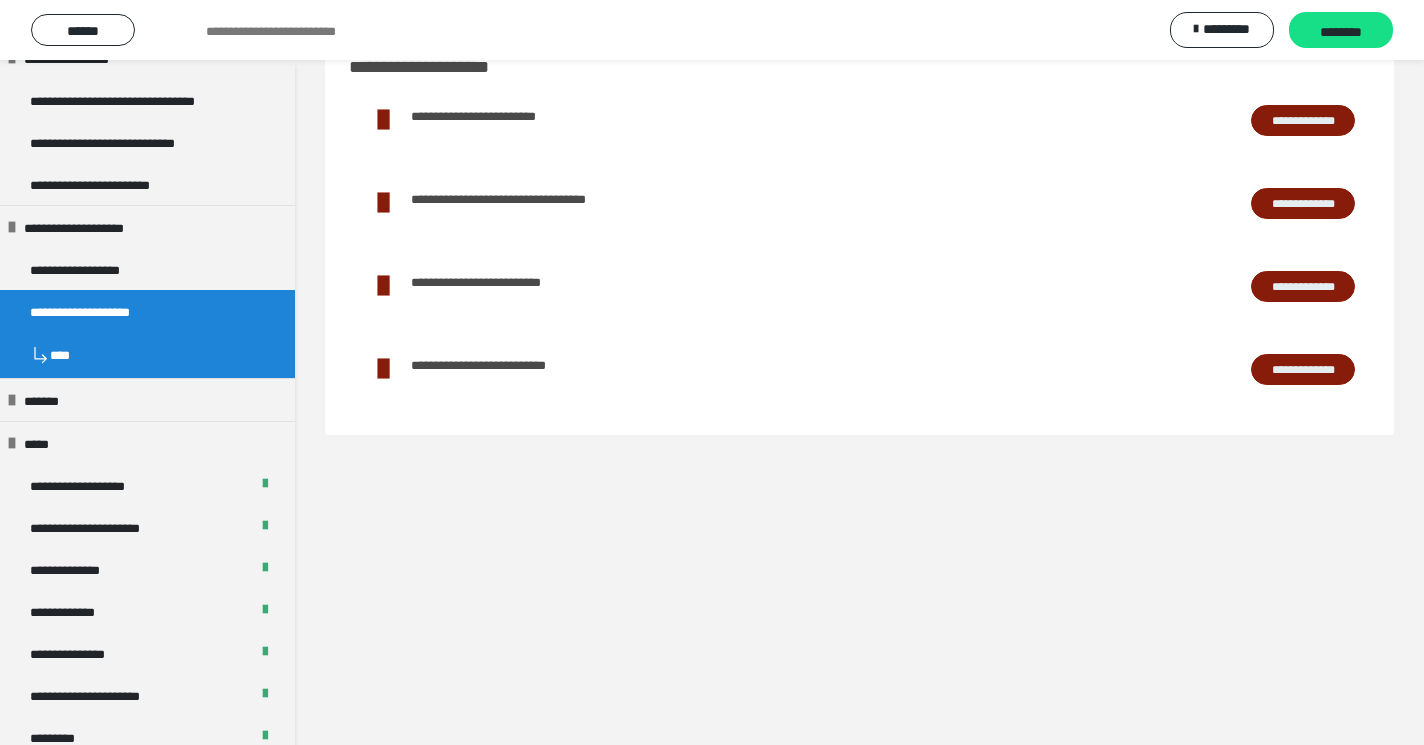 click on "**********" at bounding box center [1303, 286] 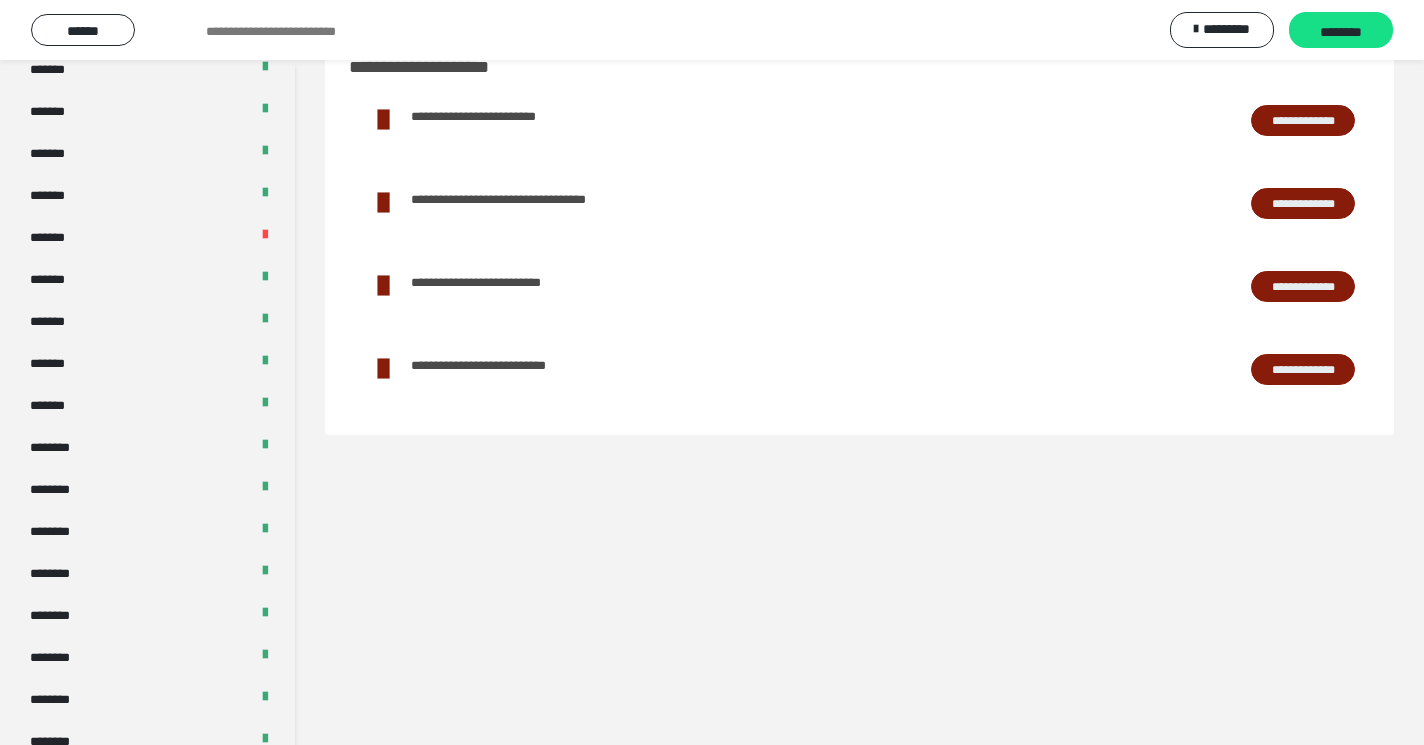 scroll, scrollTop: 625, scrollLeft: 0, axis: vertical 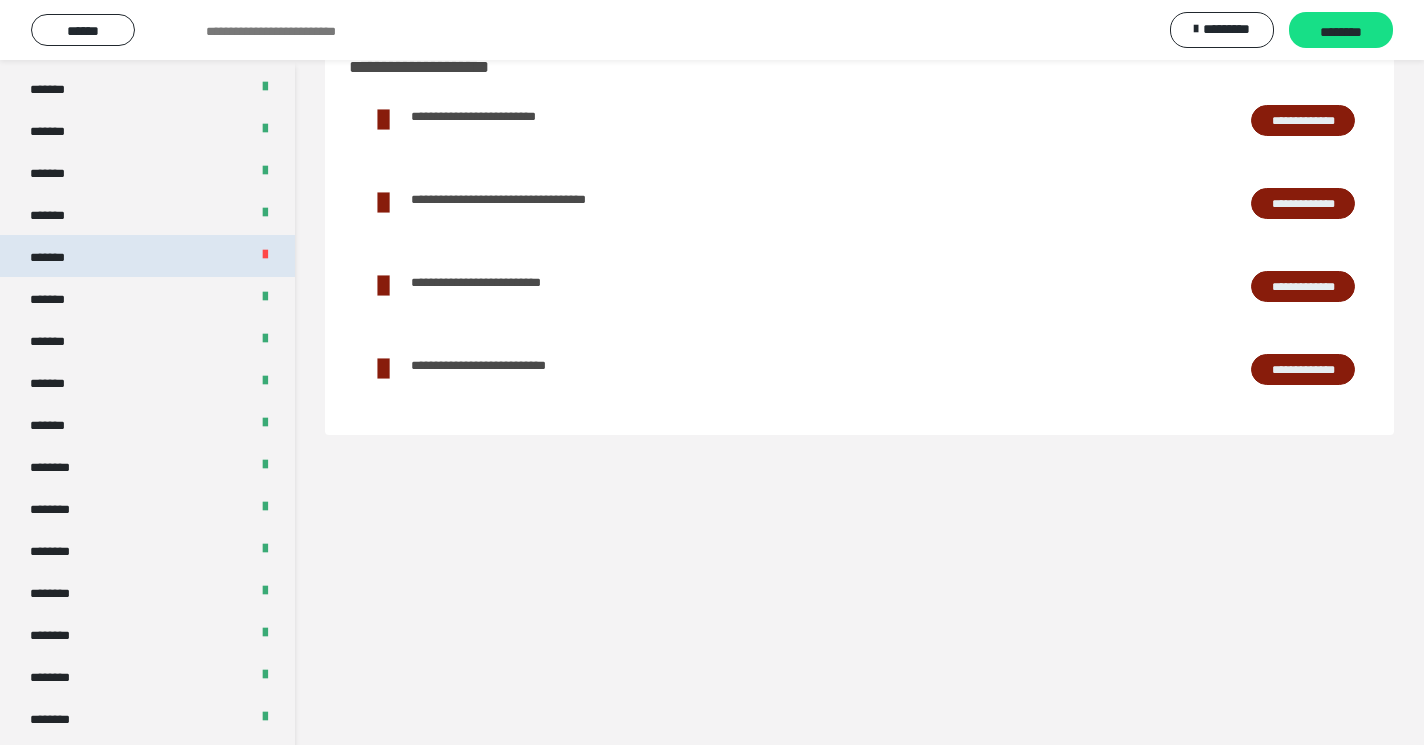 click on "*******" at bounding box center (147, 256) 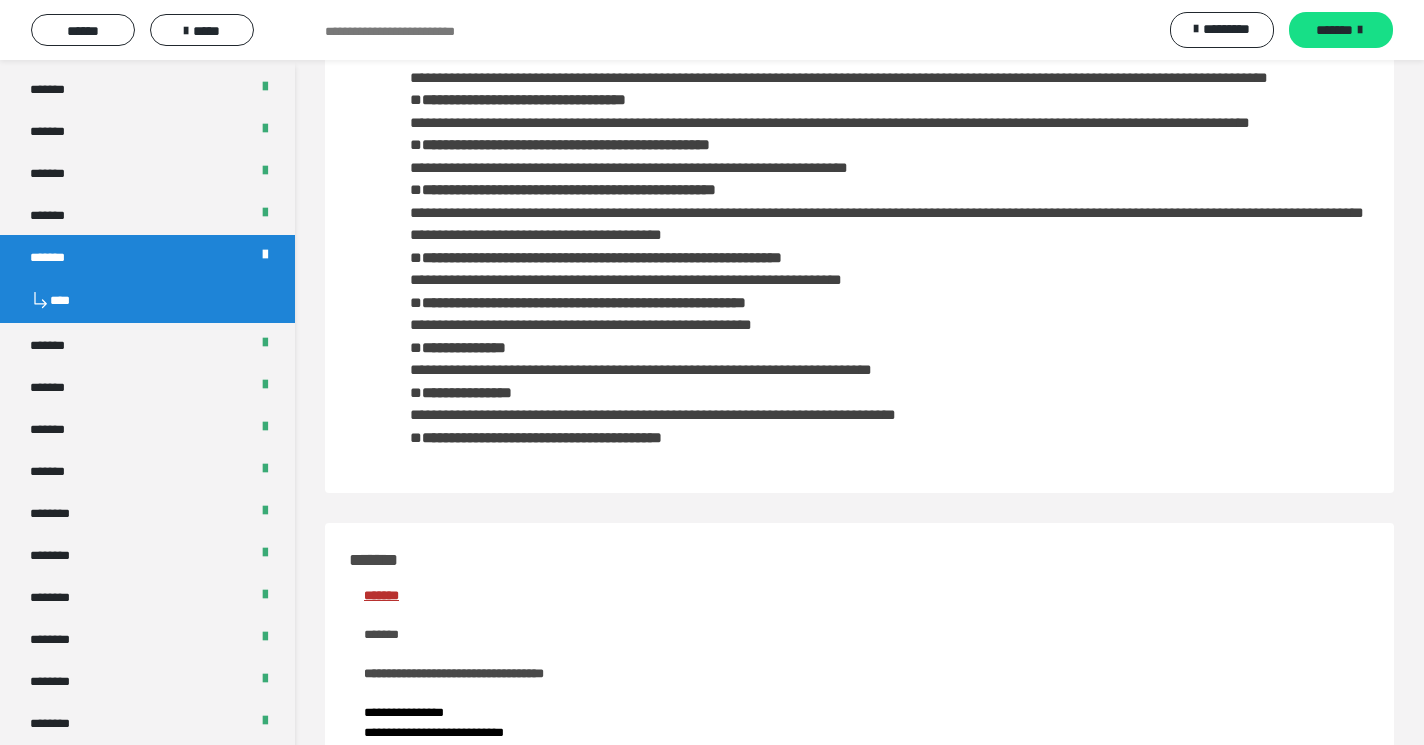 scroll, scrollTop: 337, scrollLeft: 0, axis: vertical 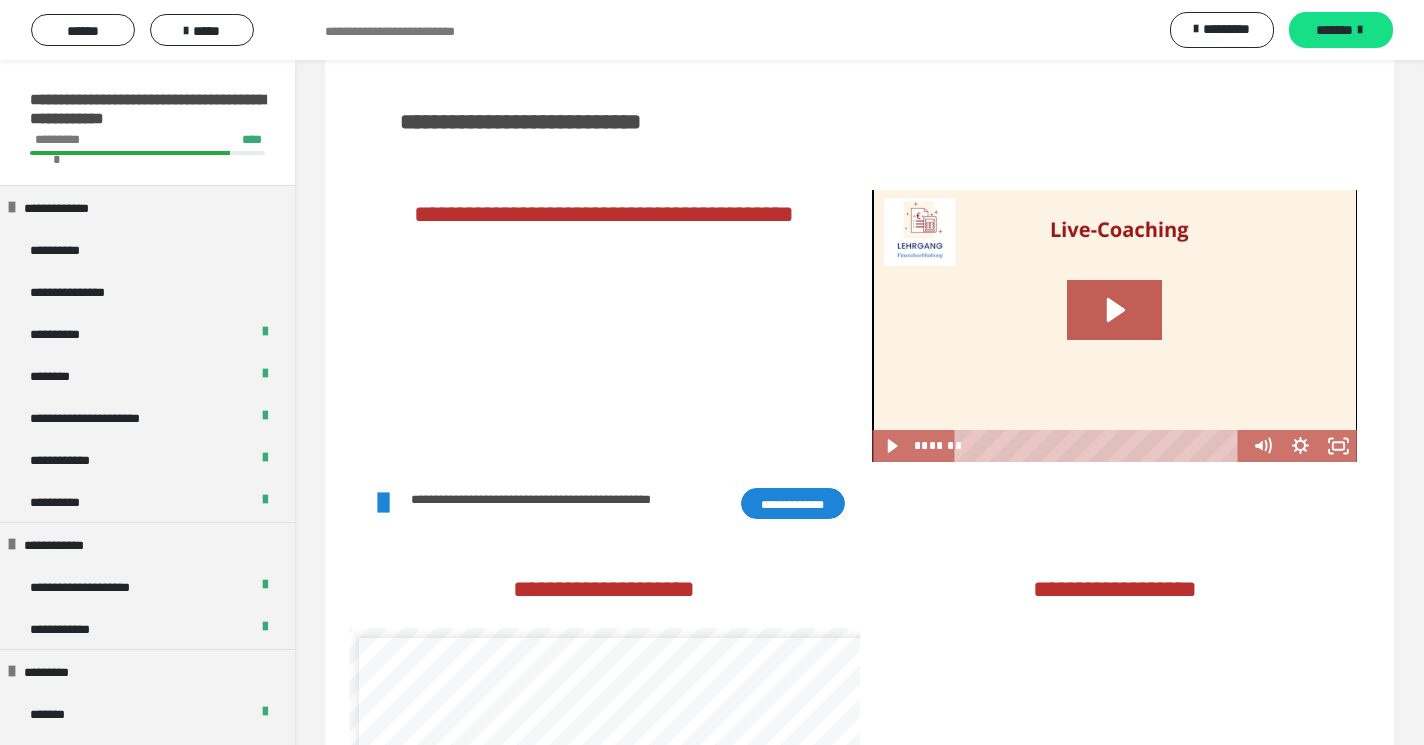 click on "**********" at bounding box center [793, 503] 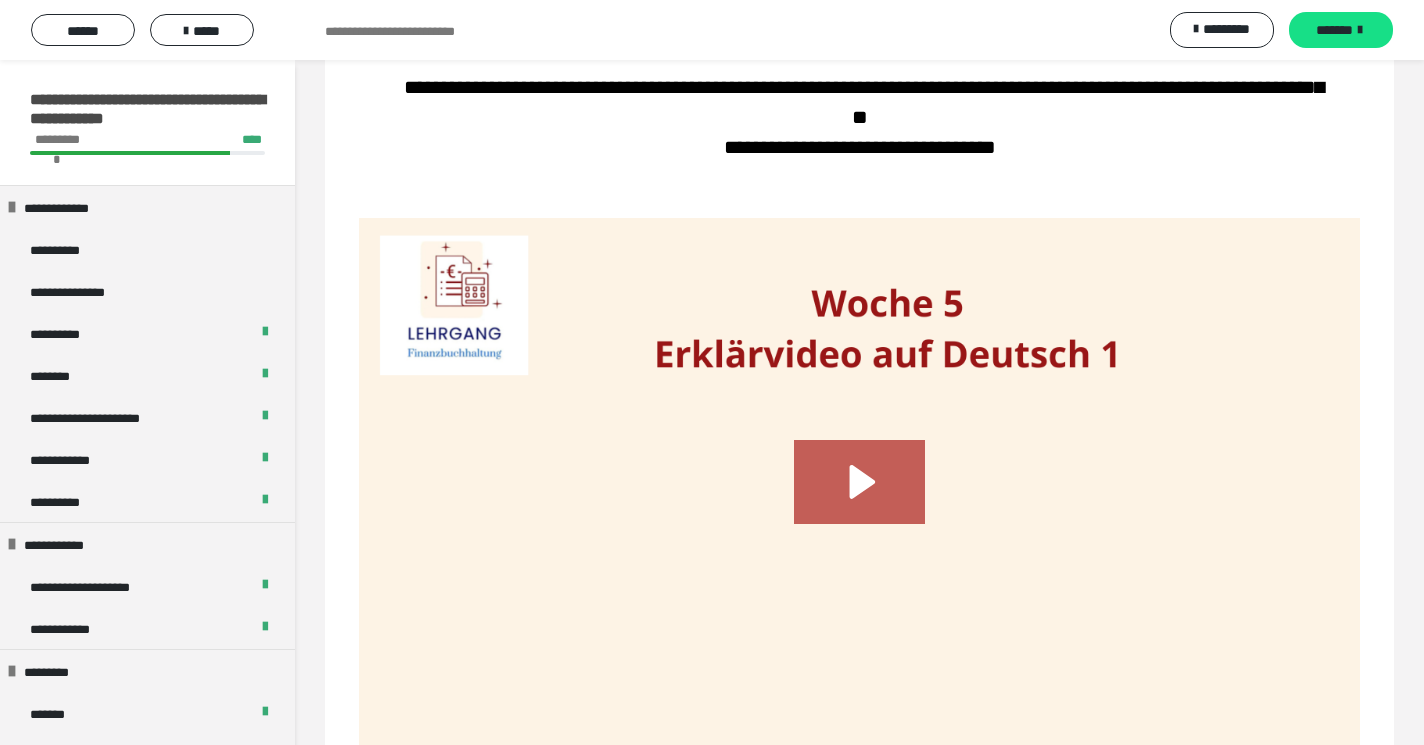 scroll, scrollTop: 1870, scrollLeft: 0, axis: vertical 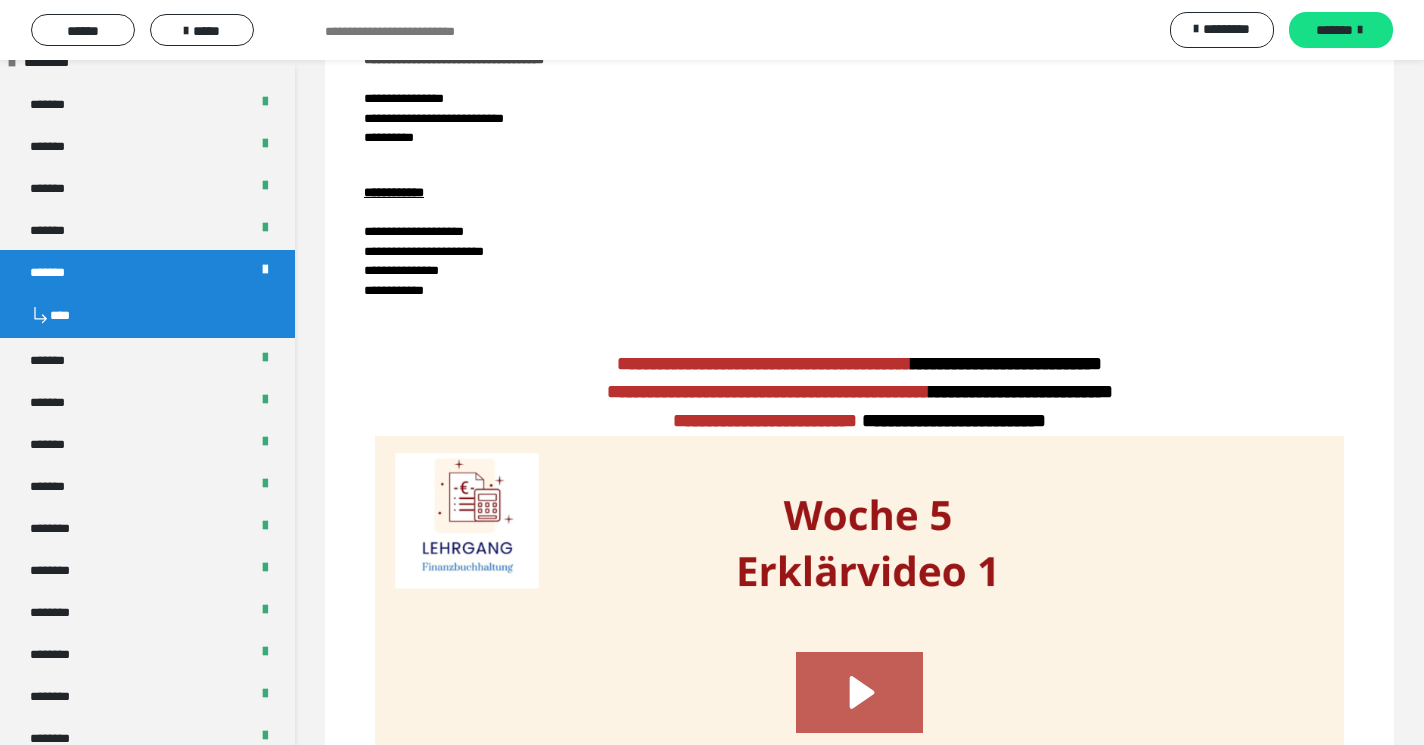 click on "****" at bounding box center [147, 315] 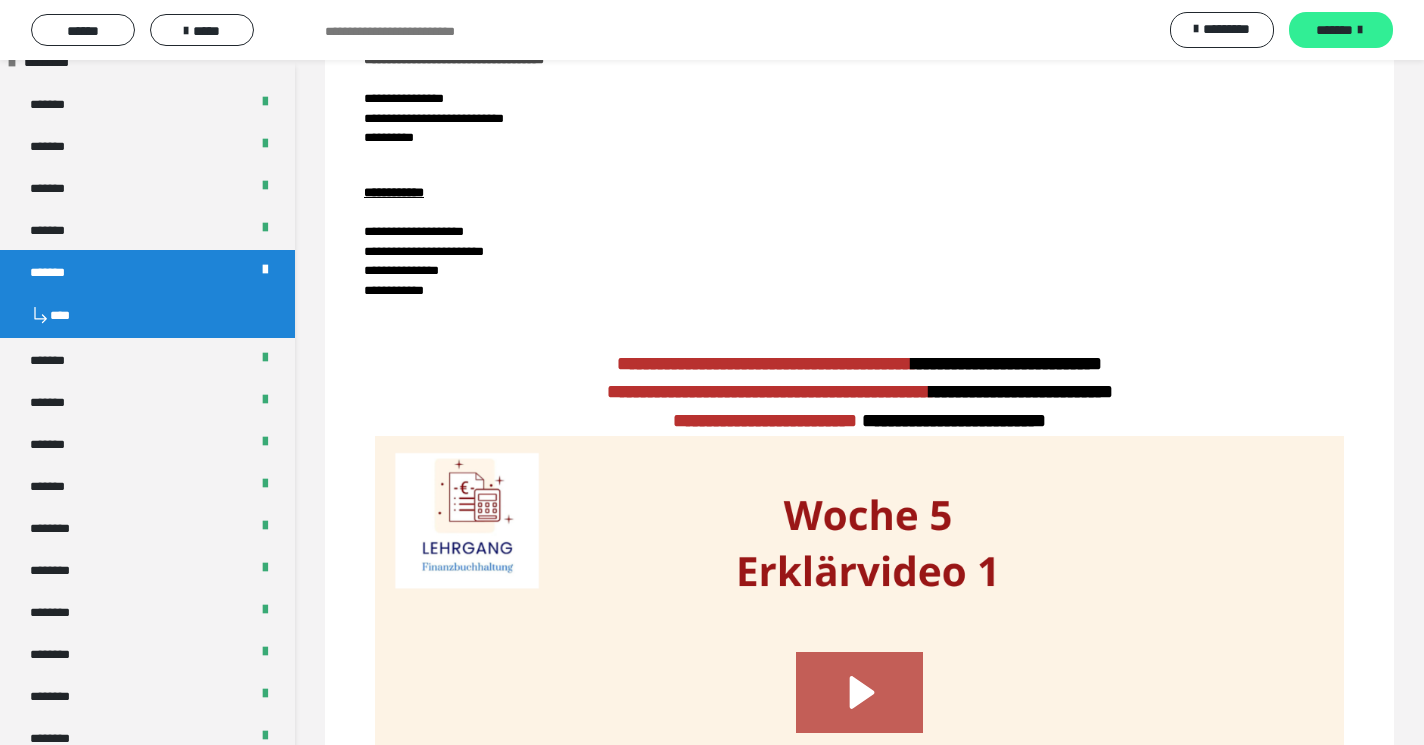 click on "*******" at bounding box center [1341, 30] 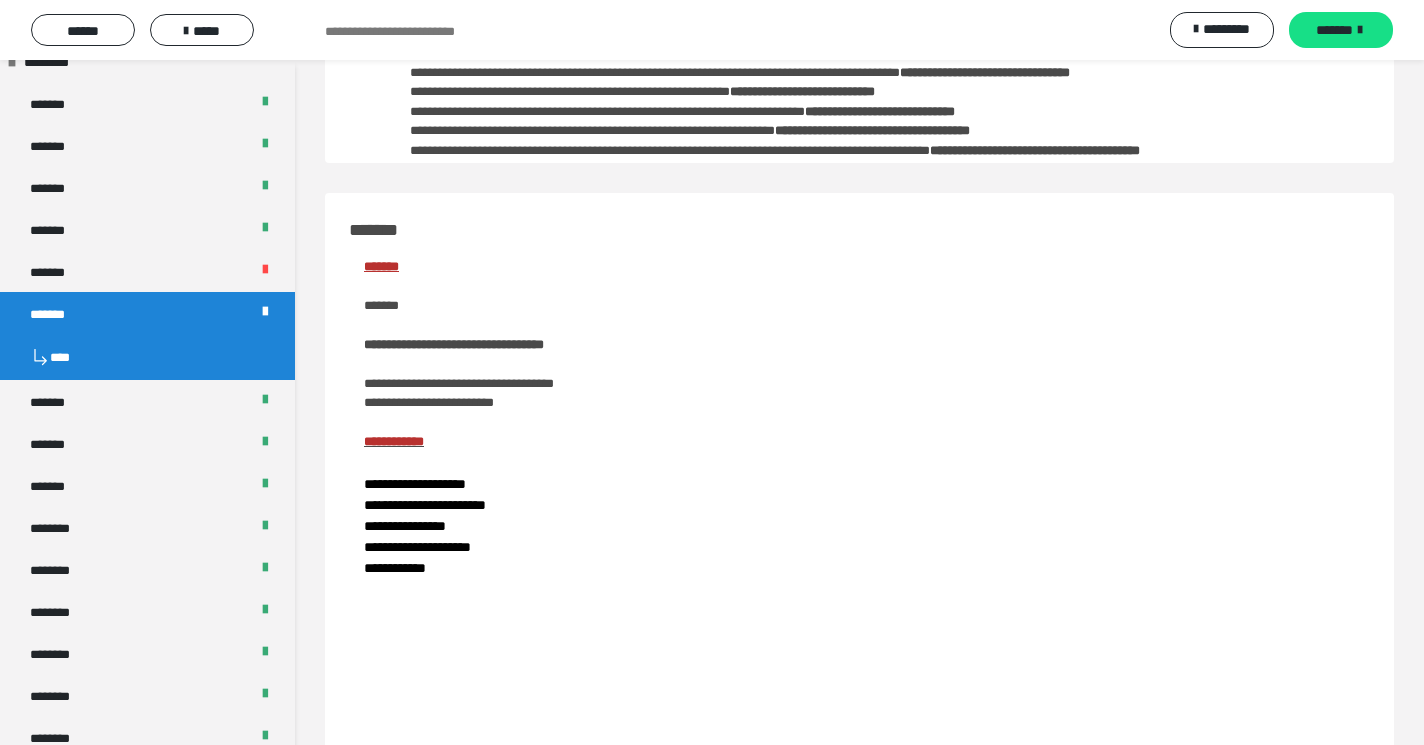 scroll, scrollTop: 364, scrollLeft: 0, axis: vertical 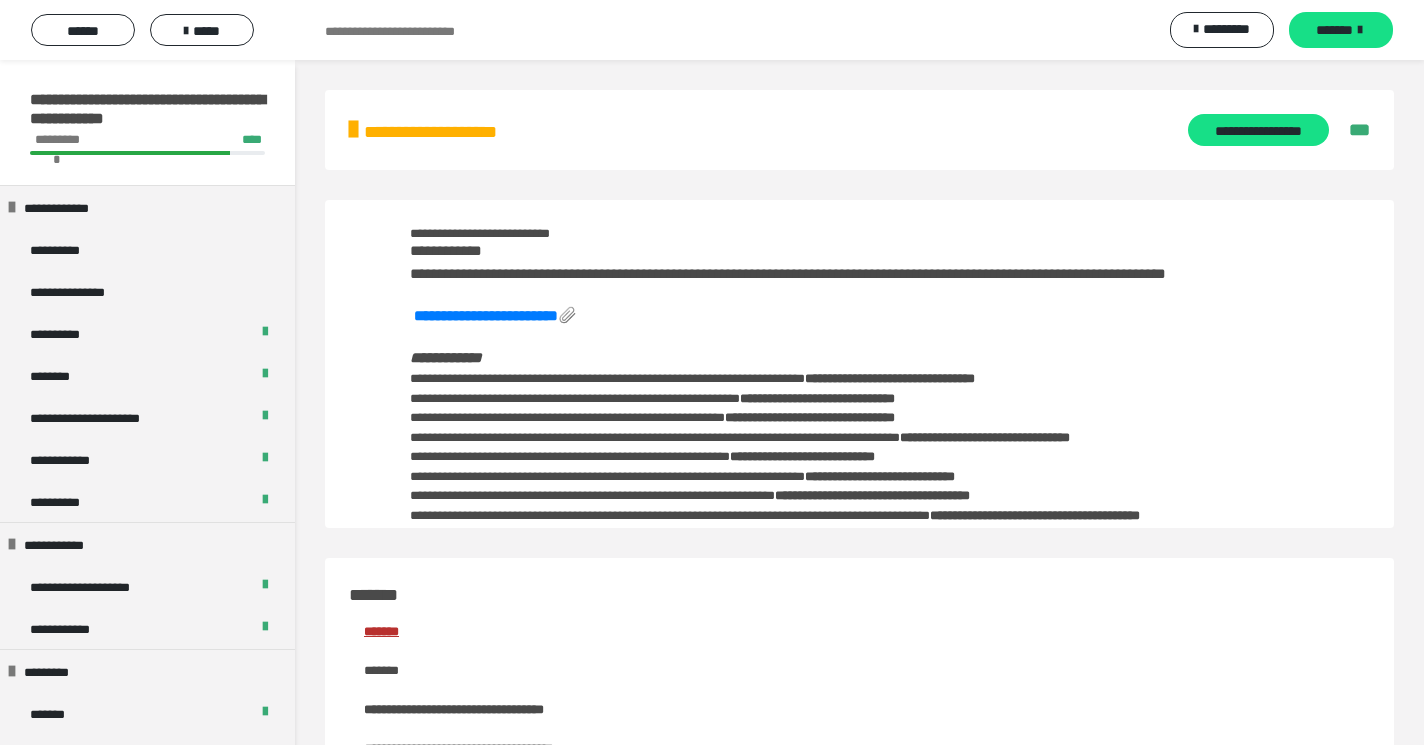click on "**********" at bounding box center [442, 130] 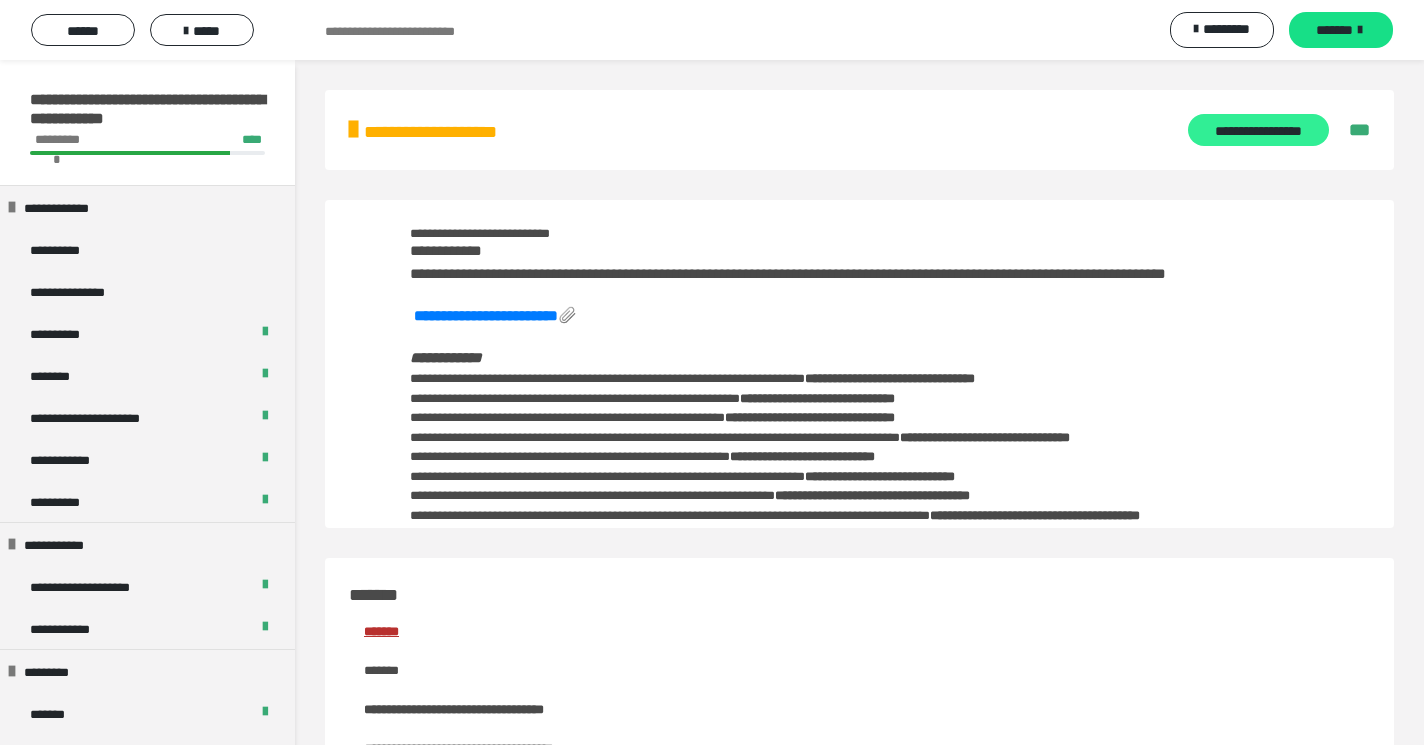 click on "**********" at bounding box center (1258, 130) 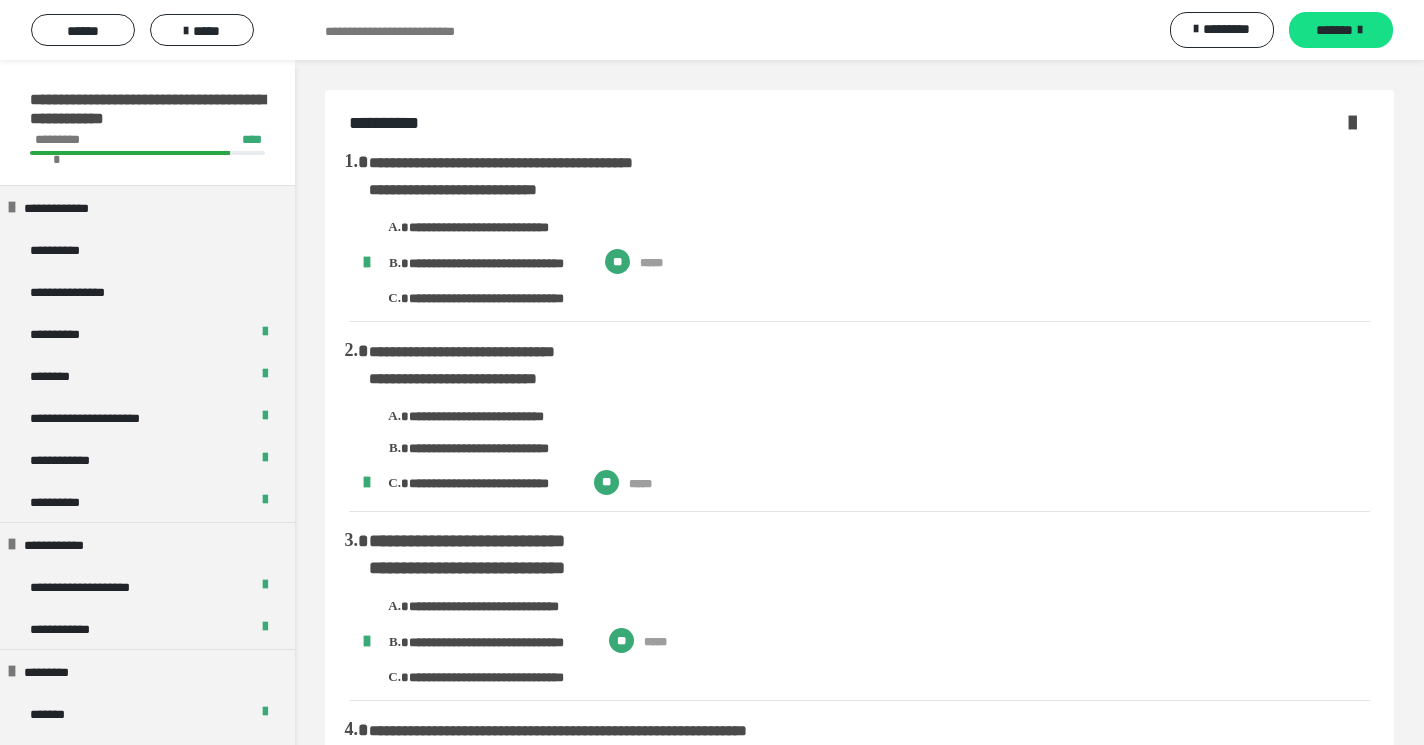 click at bounding box center (1352, 122) 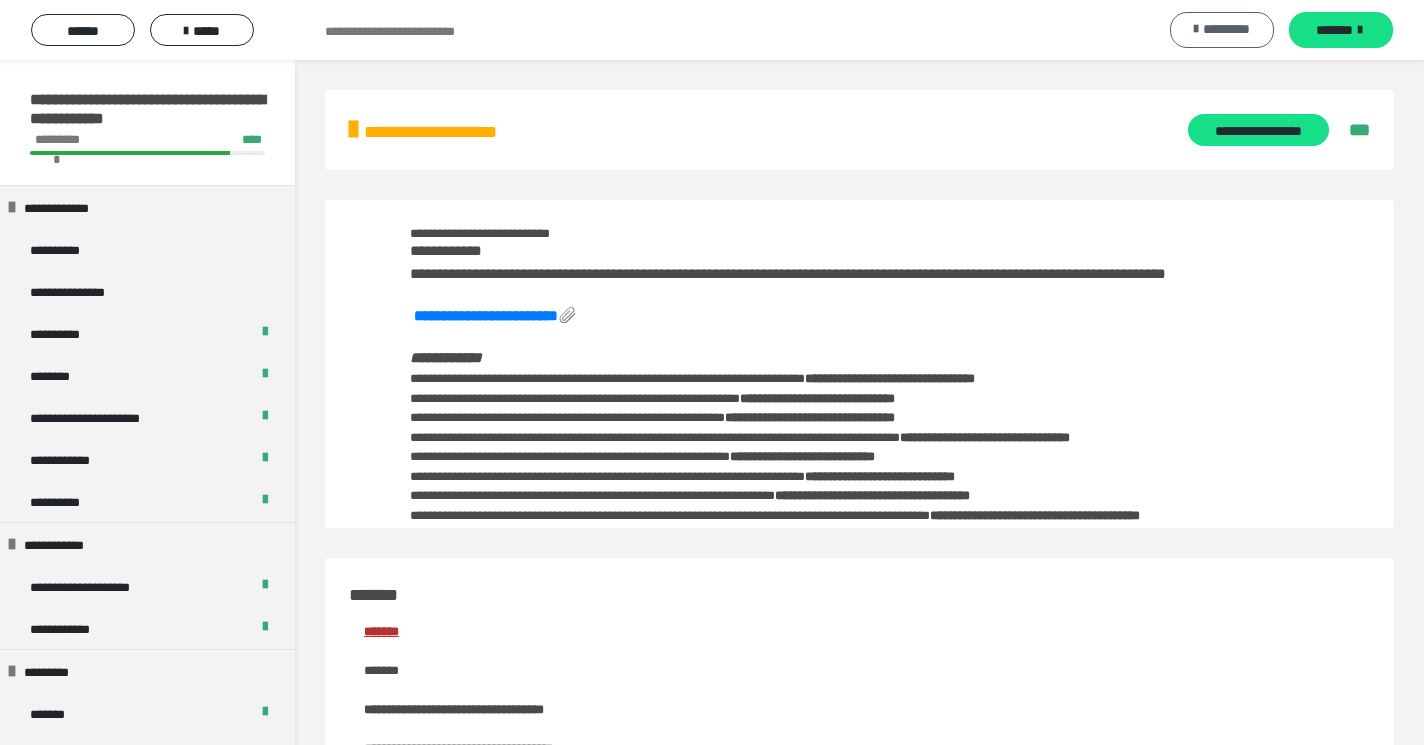 click on "*********" at bounding box center (1226, 29) 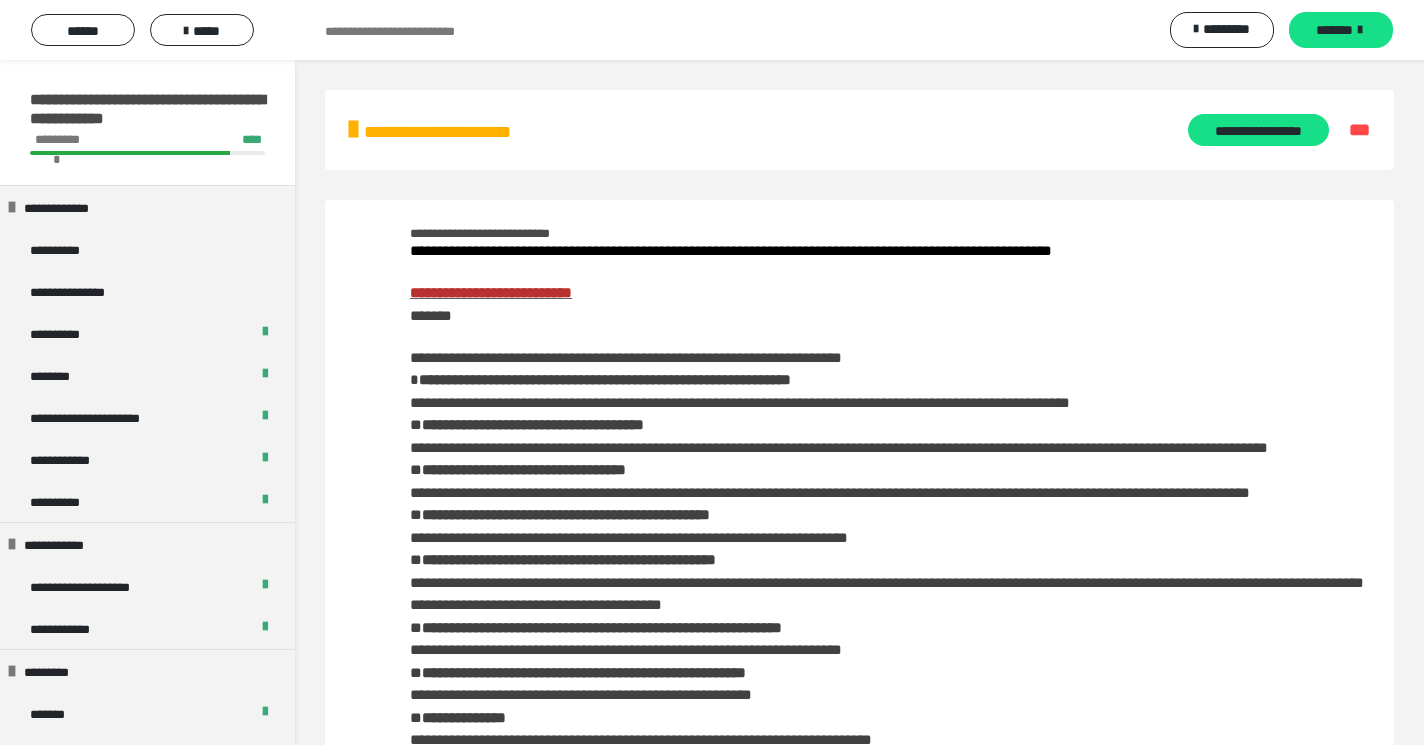 click on "**********" at bounding box center [859, 130] 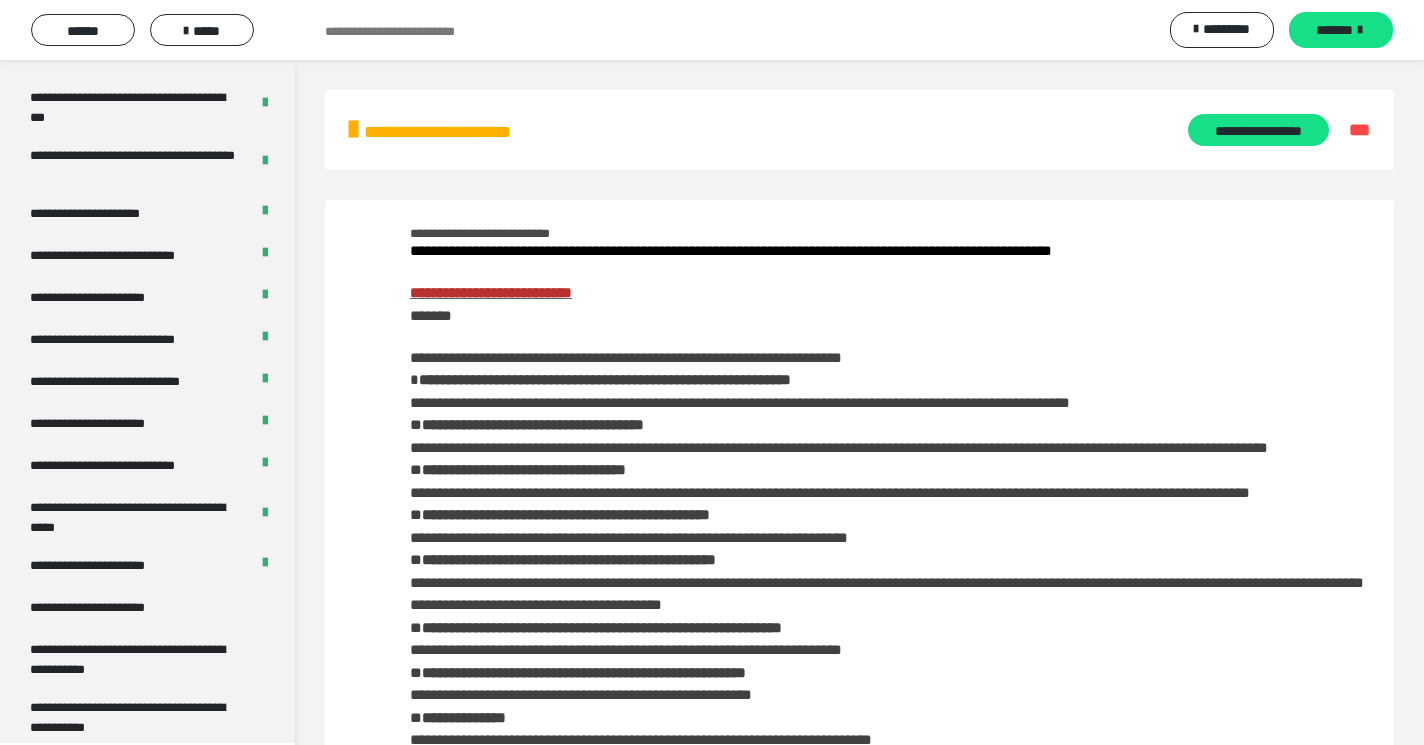 scroll, scrollTop: 3250, scrollLeft: 0, axis: vertical 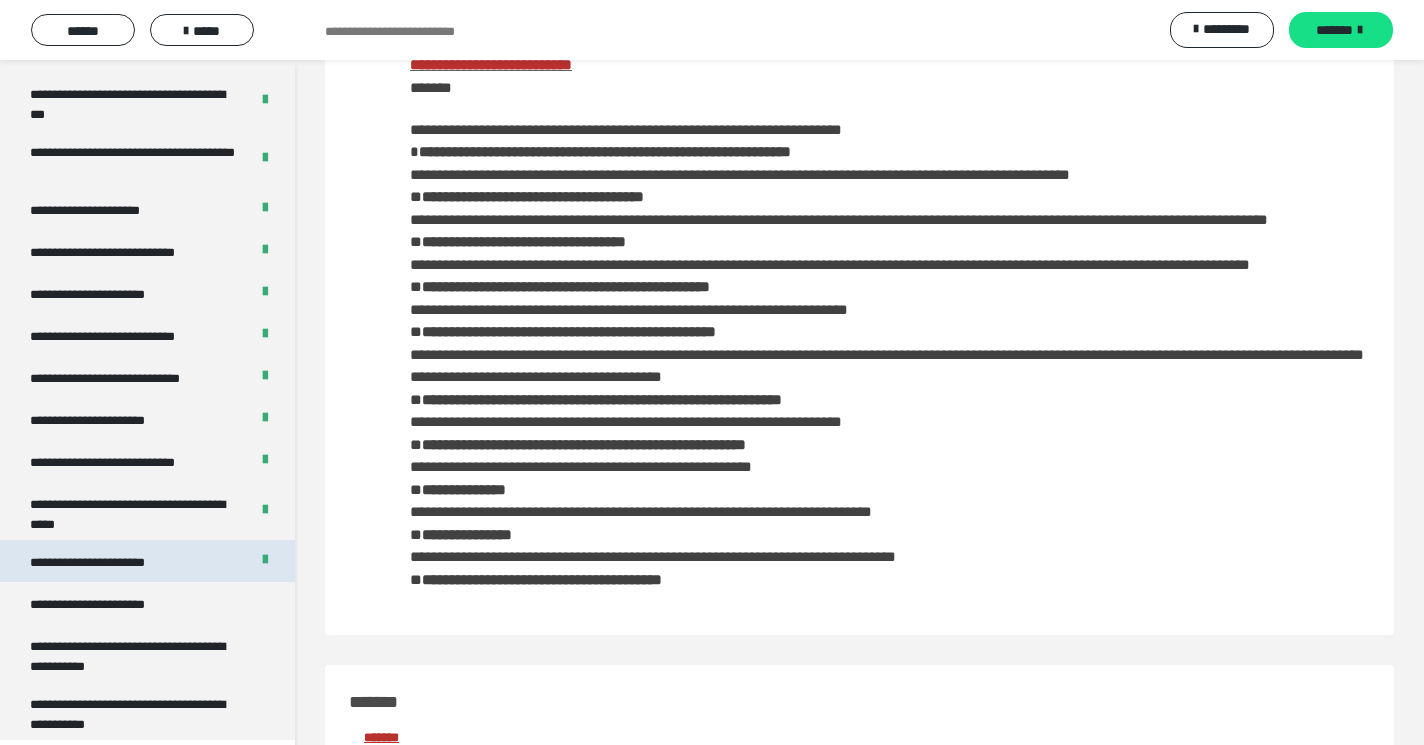 click on "**********" at bounding box center [97, 561] 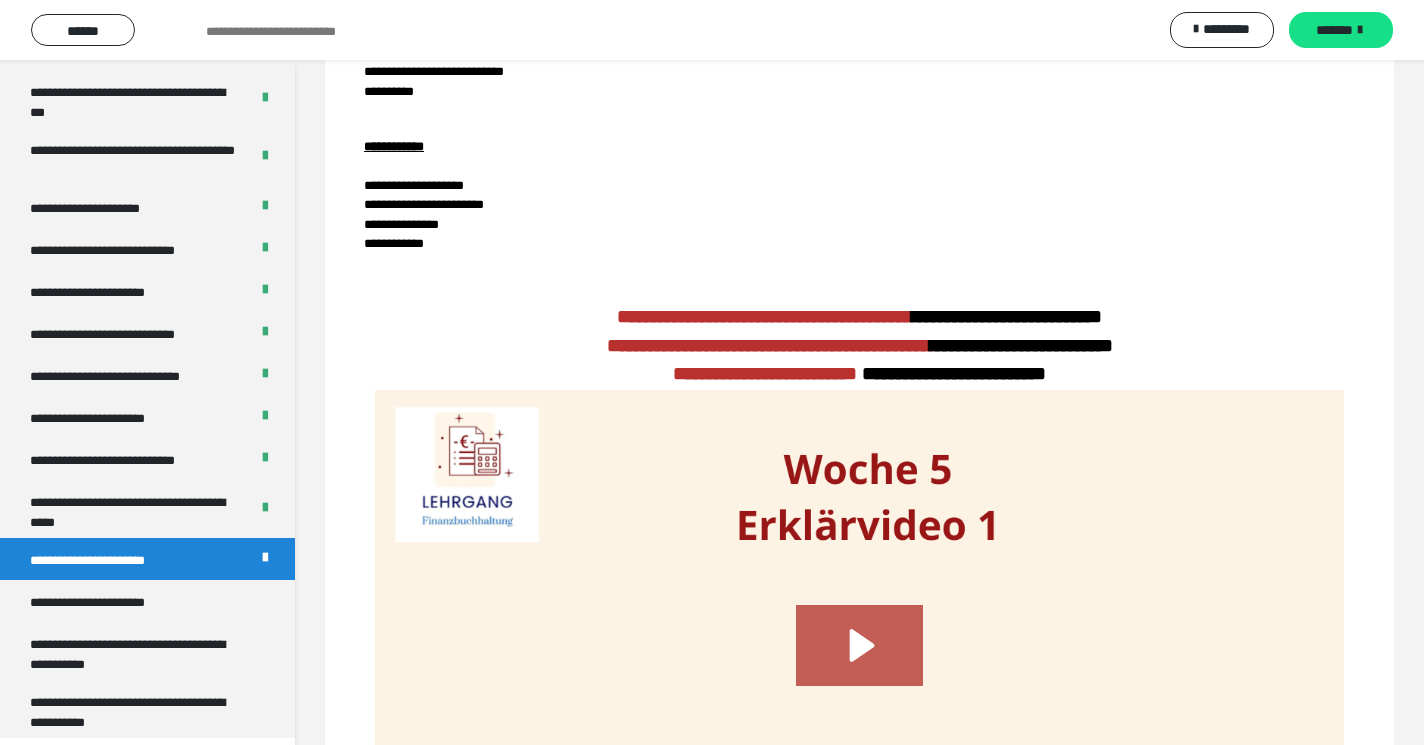 scroll, scrollTop: 60, scrollLeft: 0, axis: vertical 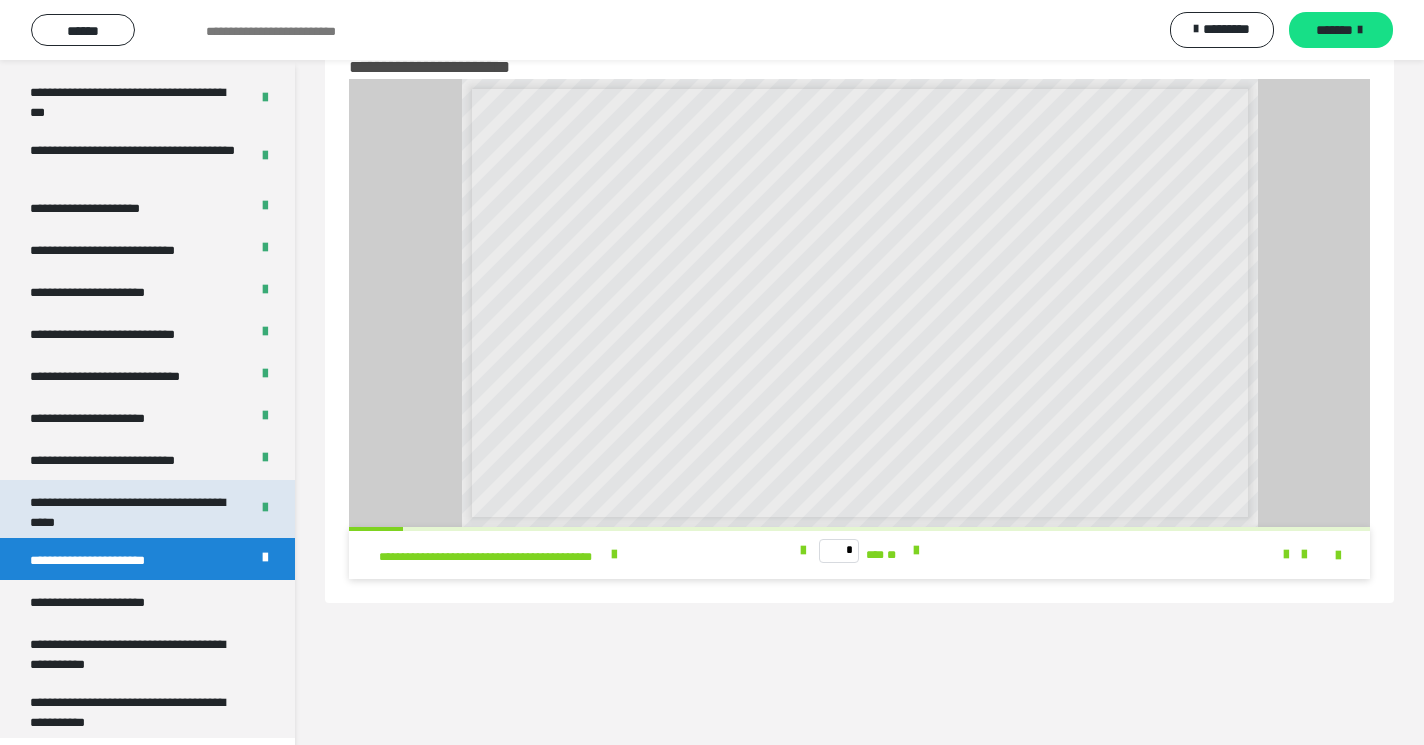 click on "**********" at bounding box center [133, 509] 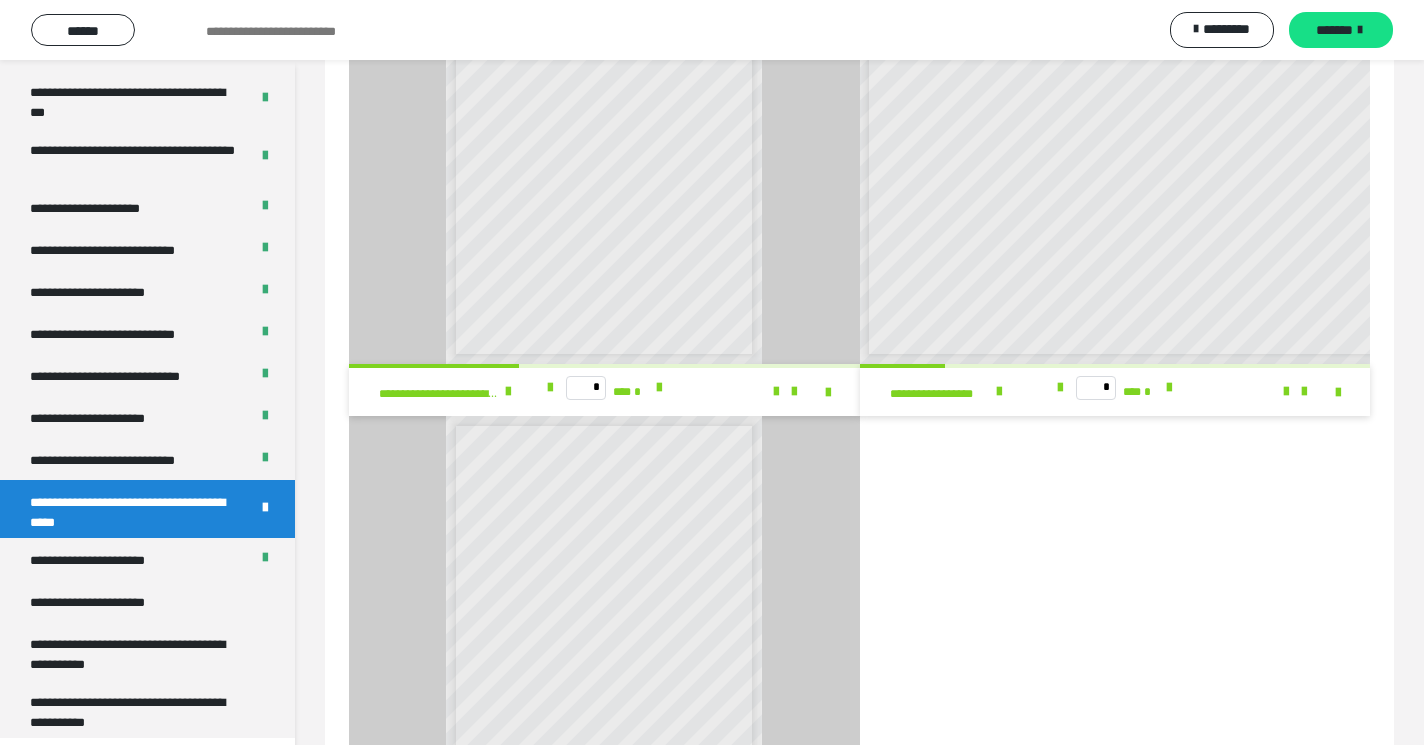 scroll, scrollTop: 211, scrollLeft: 0, axis: vertical 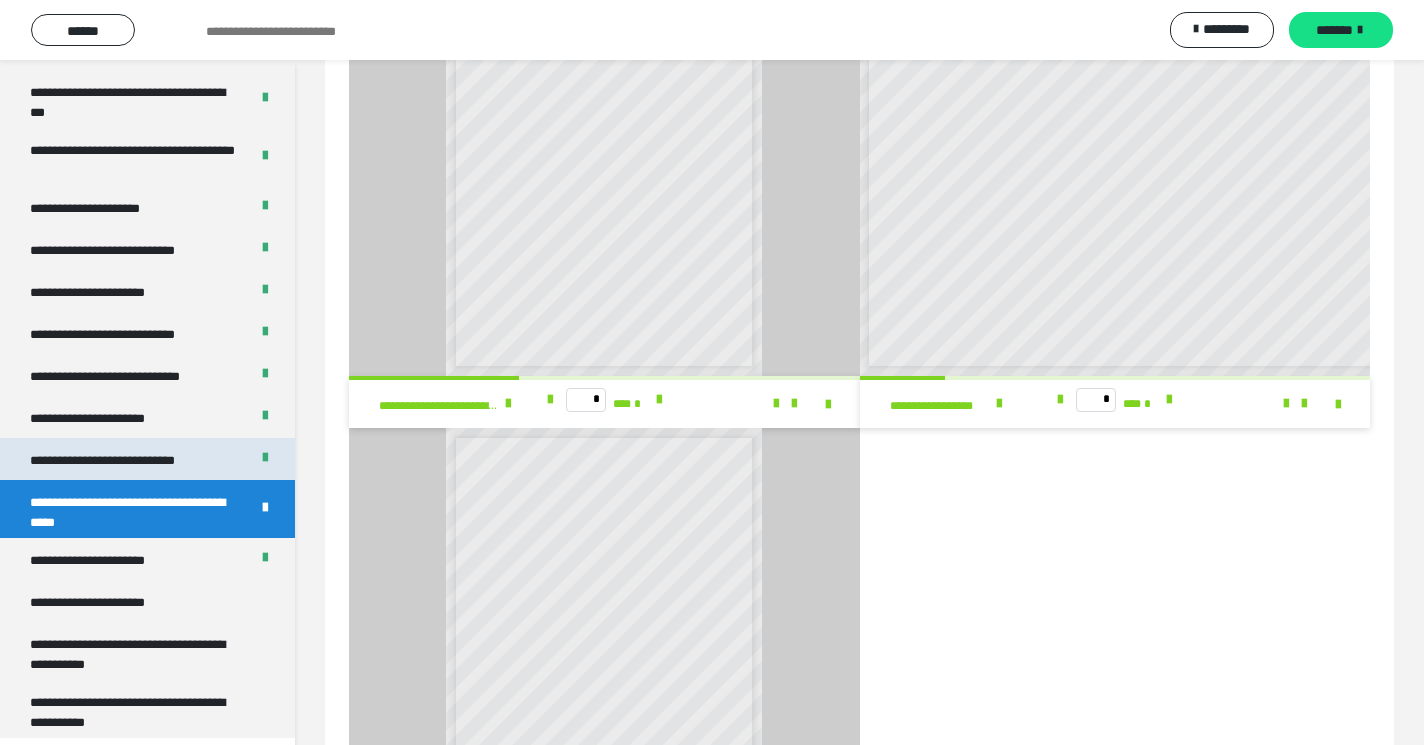 click on "**********" at bounding box center [113, 459] 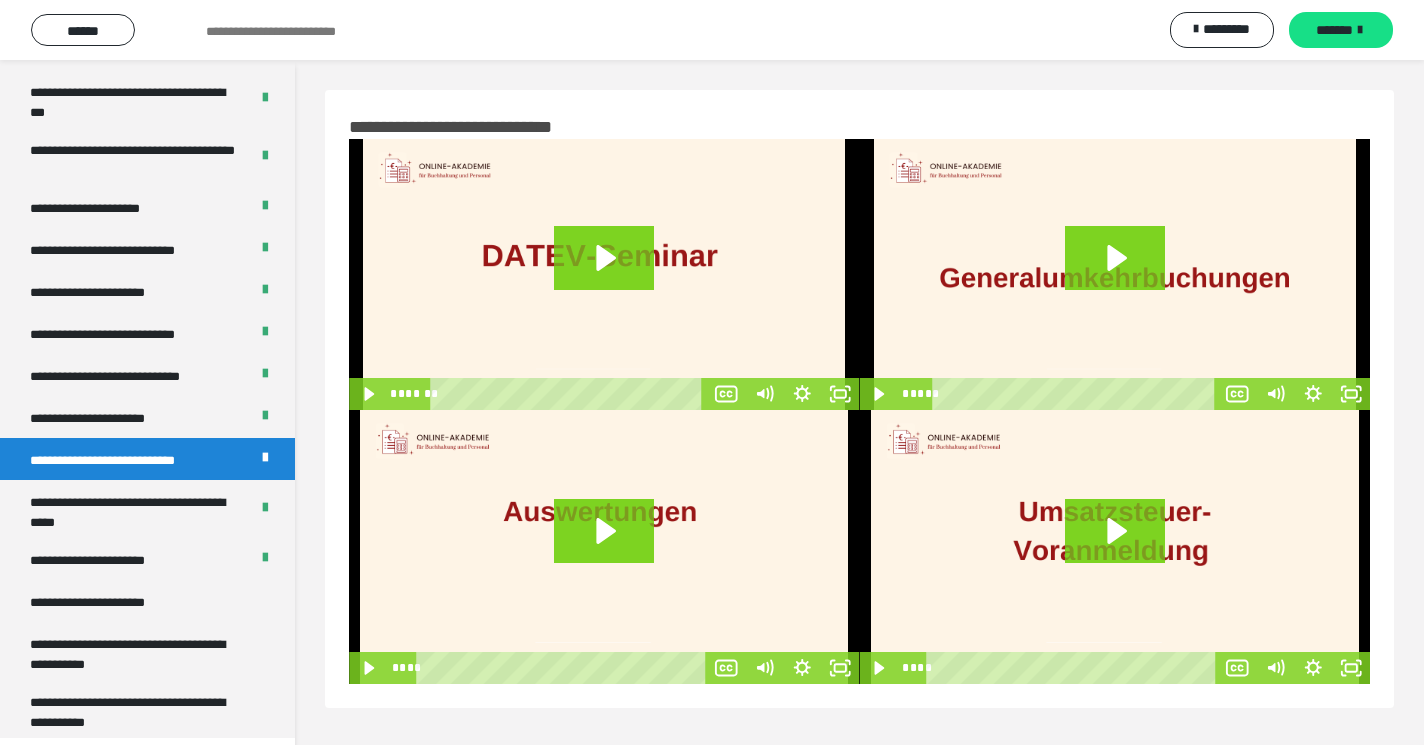 scroll, scrollTop: 0, scrollLeft: 0, axis: both 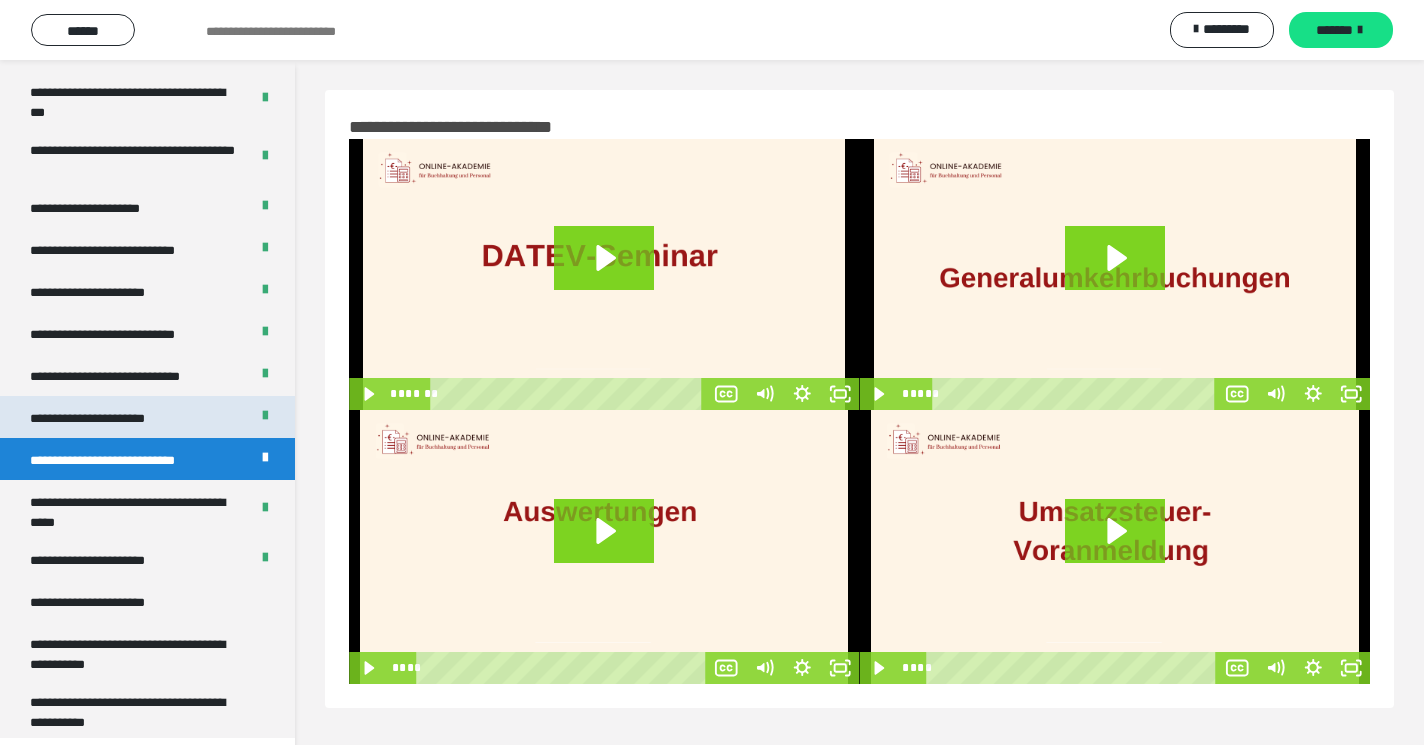 click on "**********" at bounding box center [147, -108] 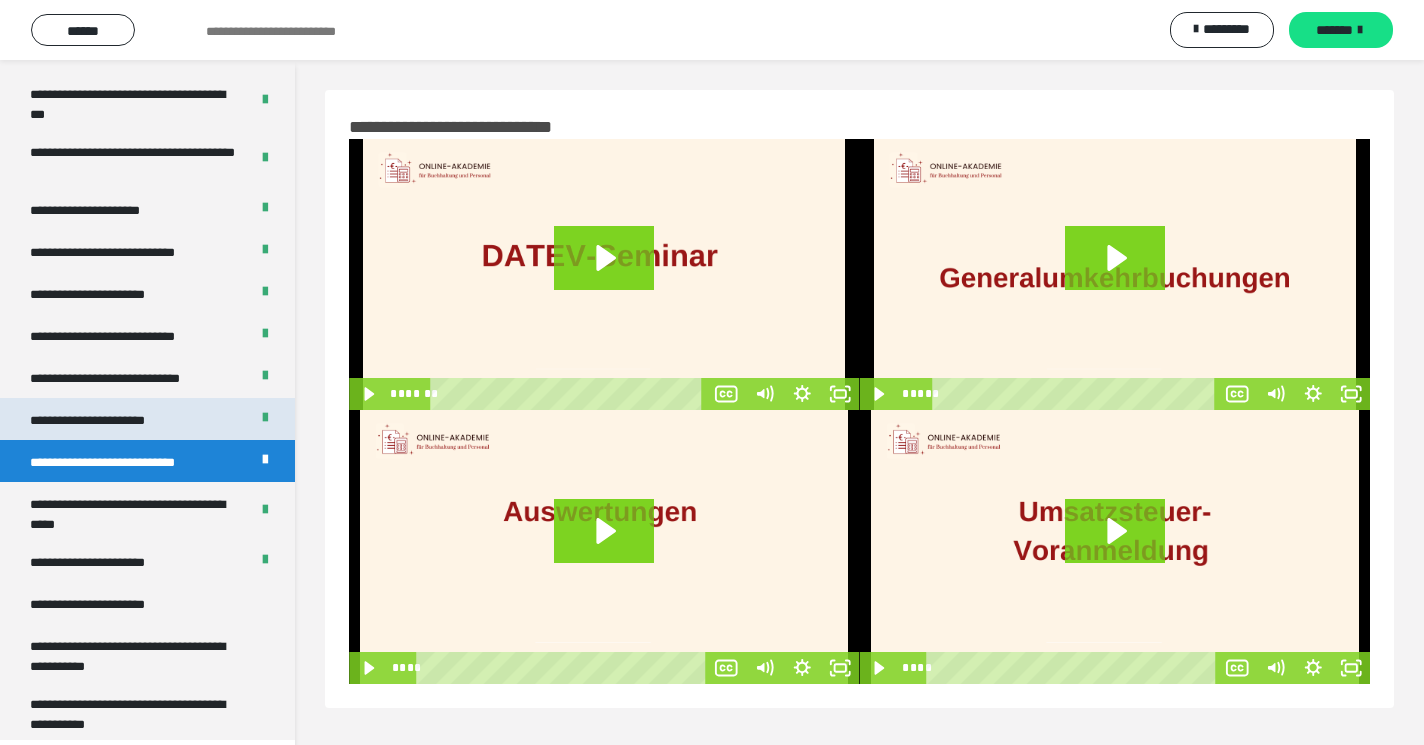 click on "**********" at bounding box center [96, 419] 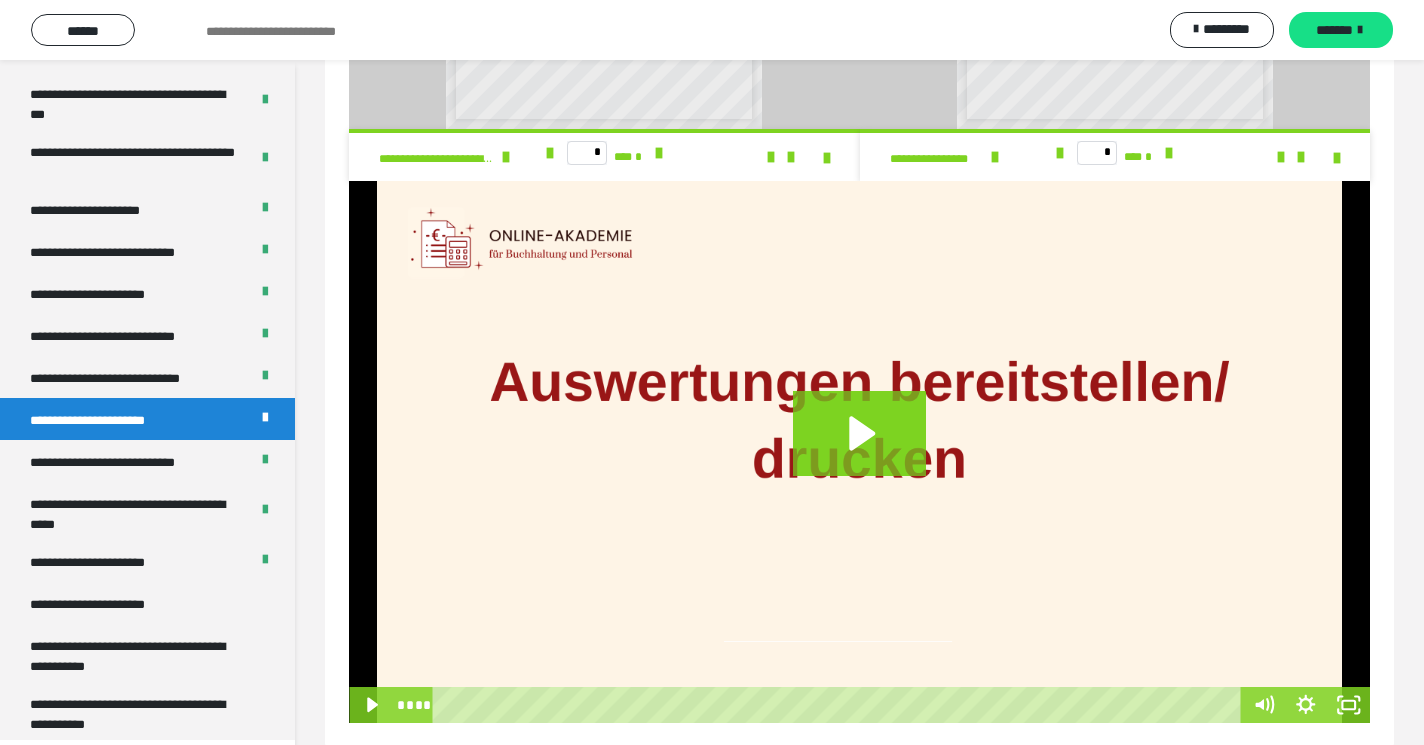 scroll, scrollTop: 1372, scrollLeft: 0, axis: vertical 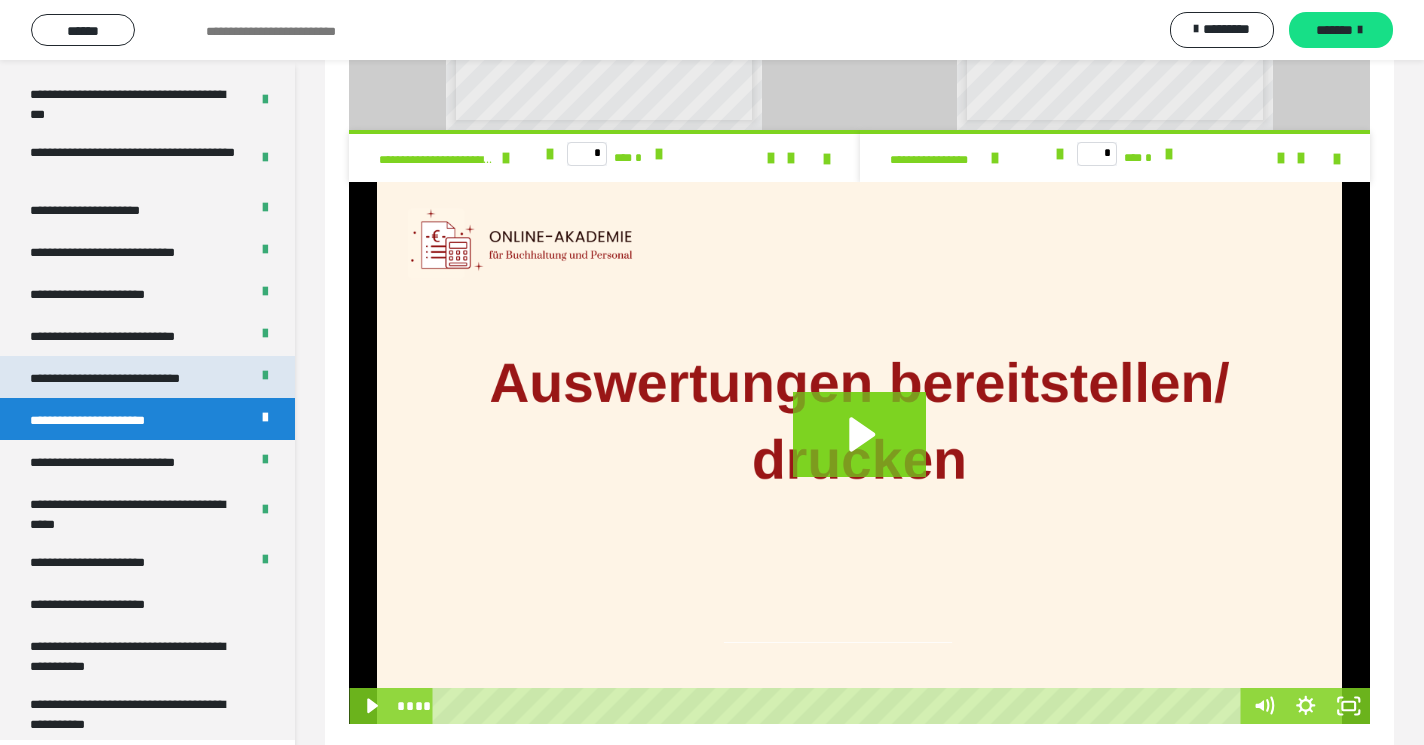 click on "**********" at bounding box center (119, 377) 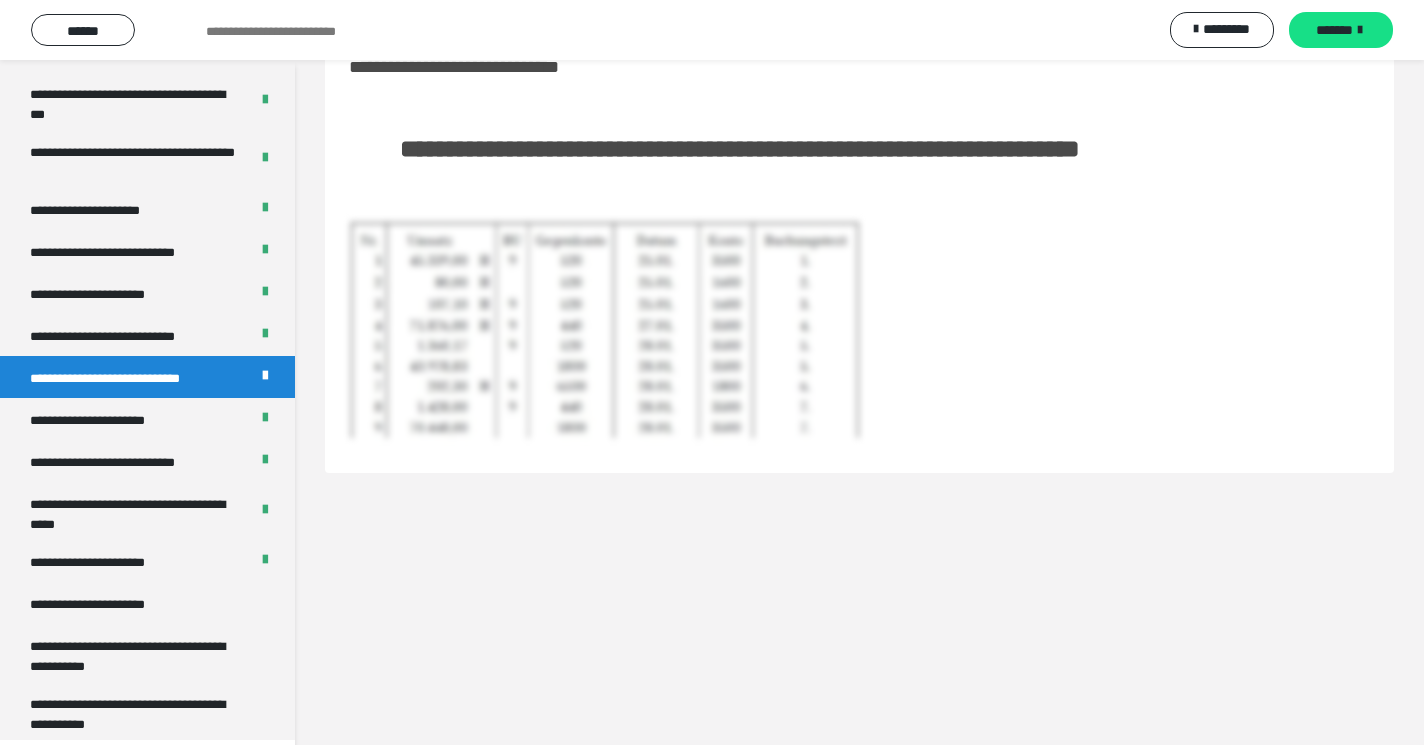 scroll, scrollTop: 60, scrollLeft: 0, axis: vertical 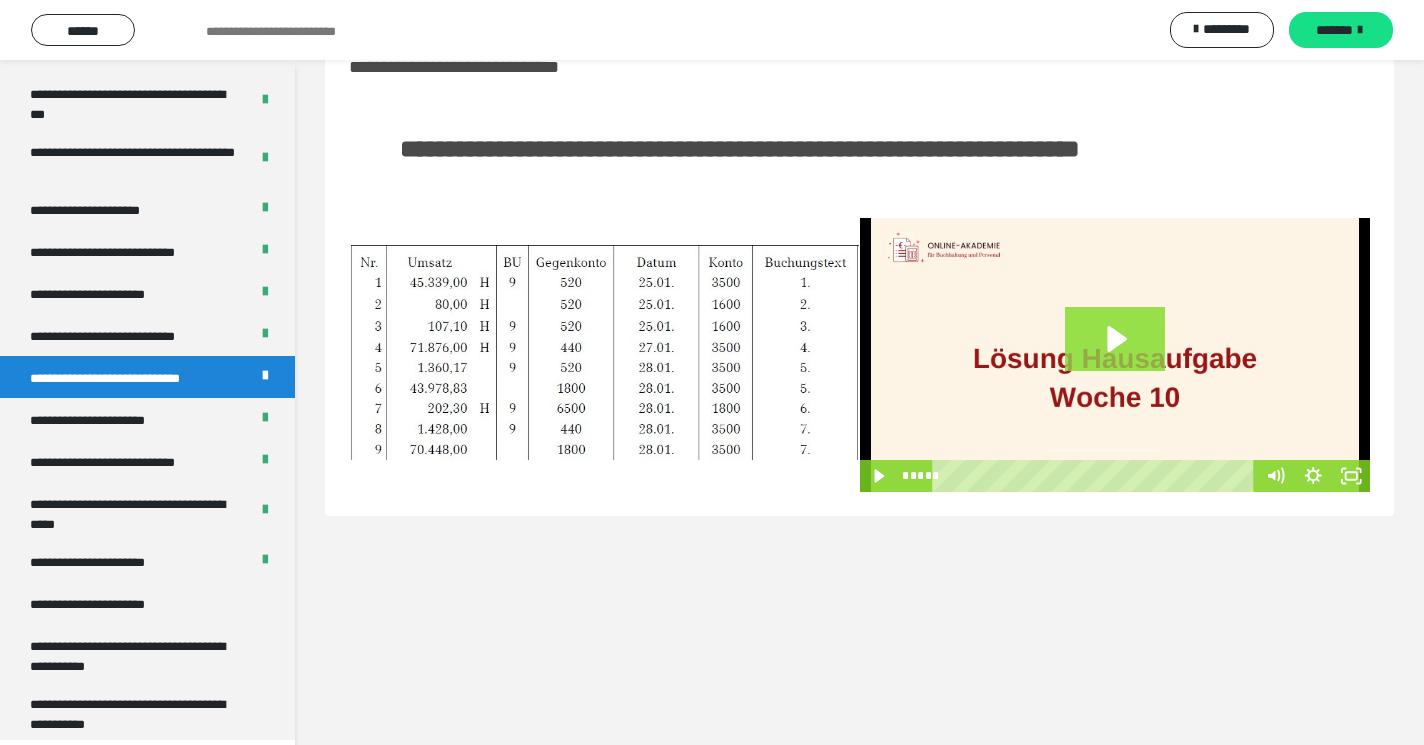 click 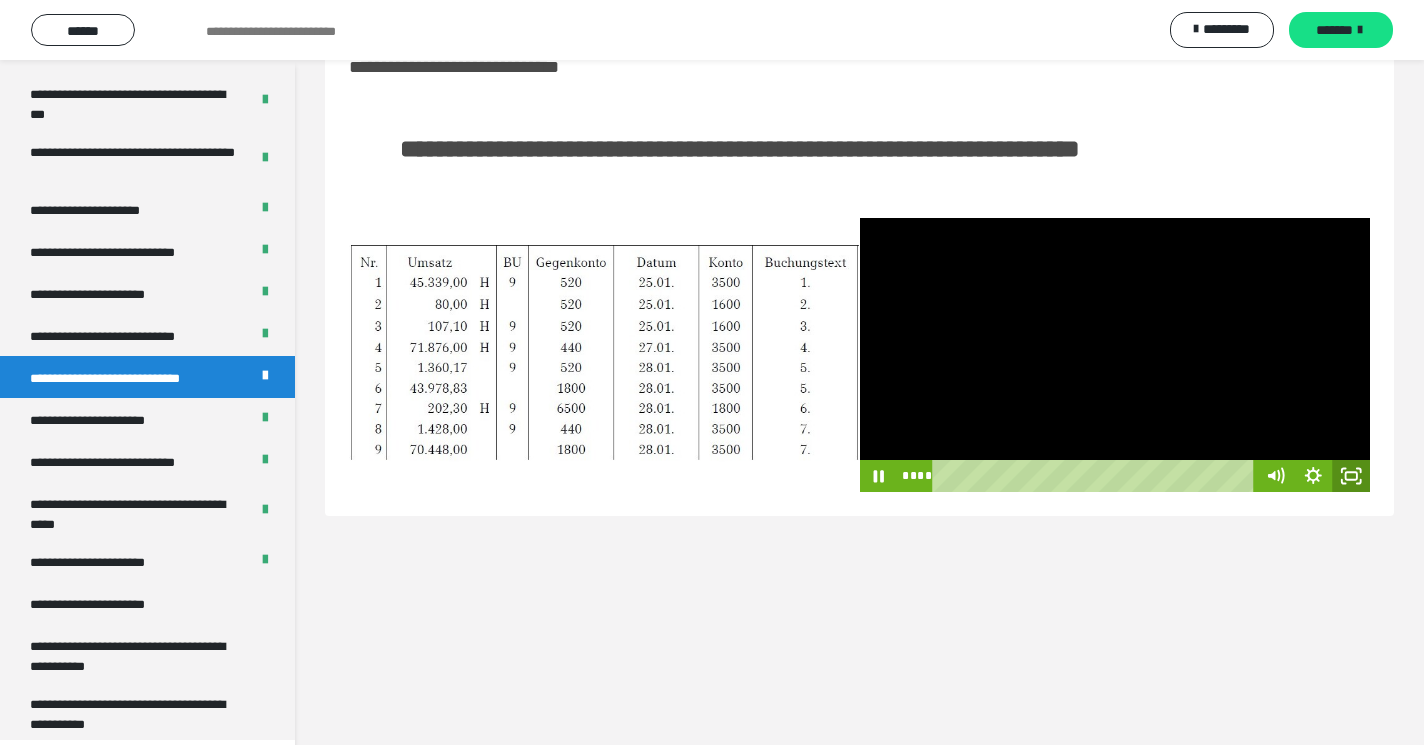 click 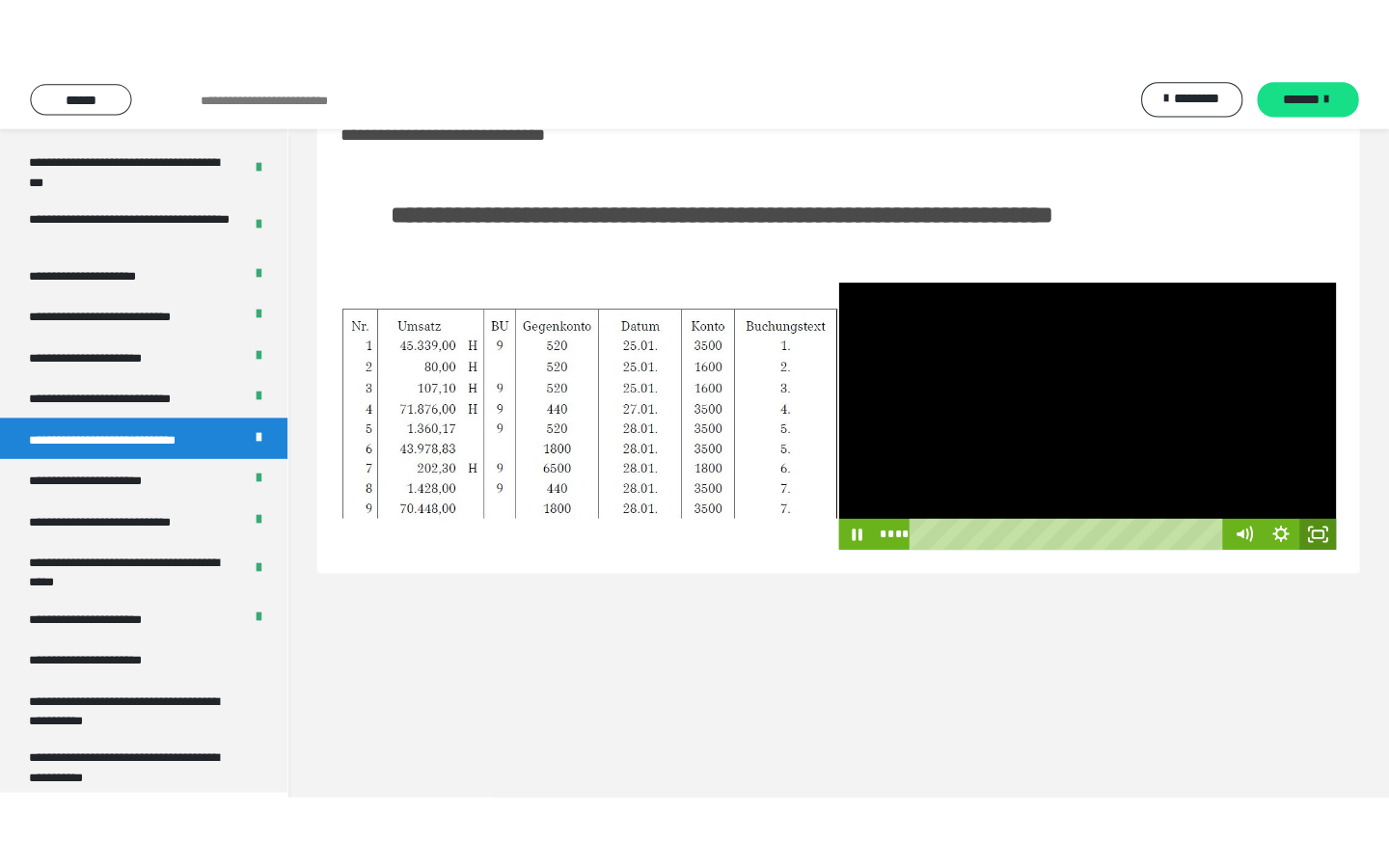 scroll, scrollTop: 0, scrollLeft: 0, axis: both 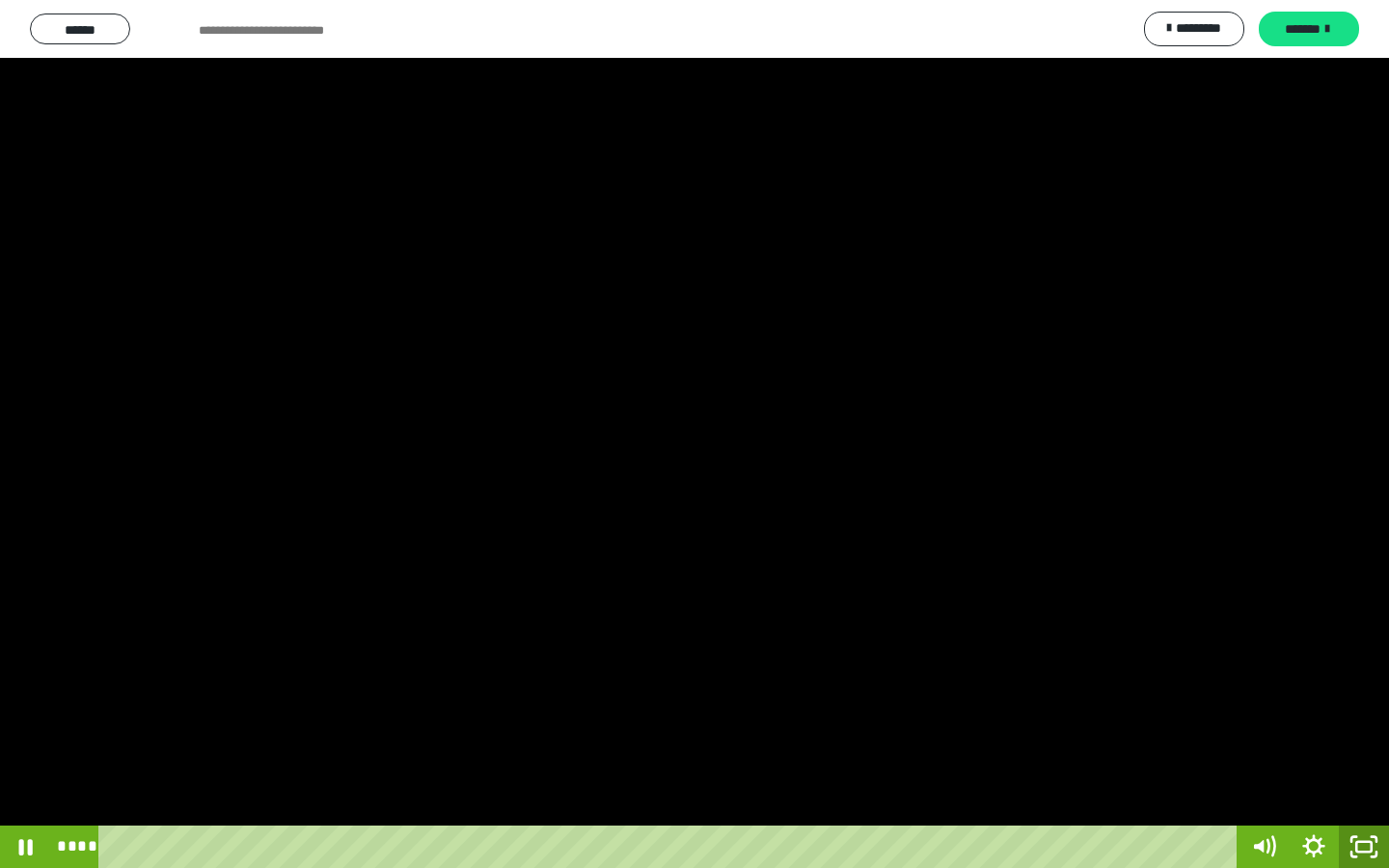 click 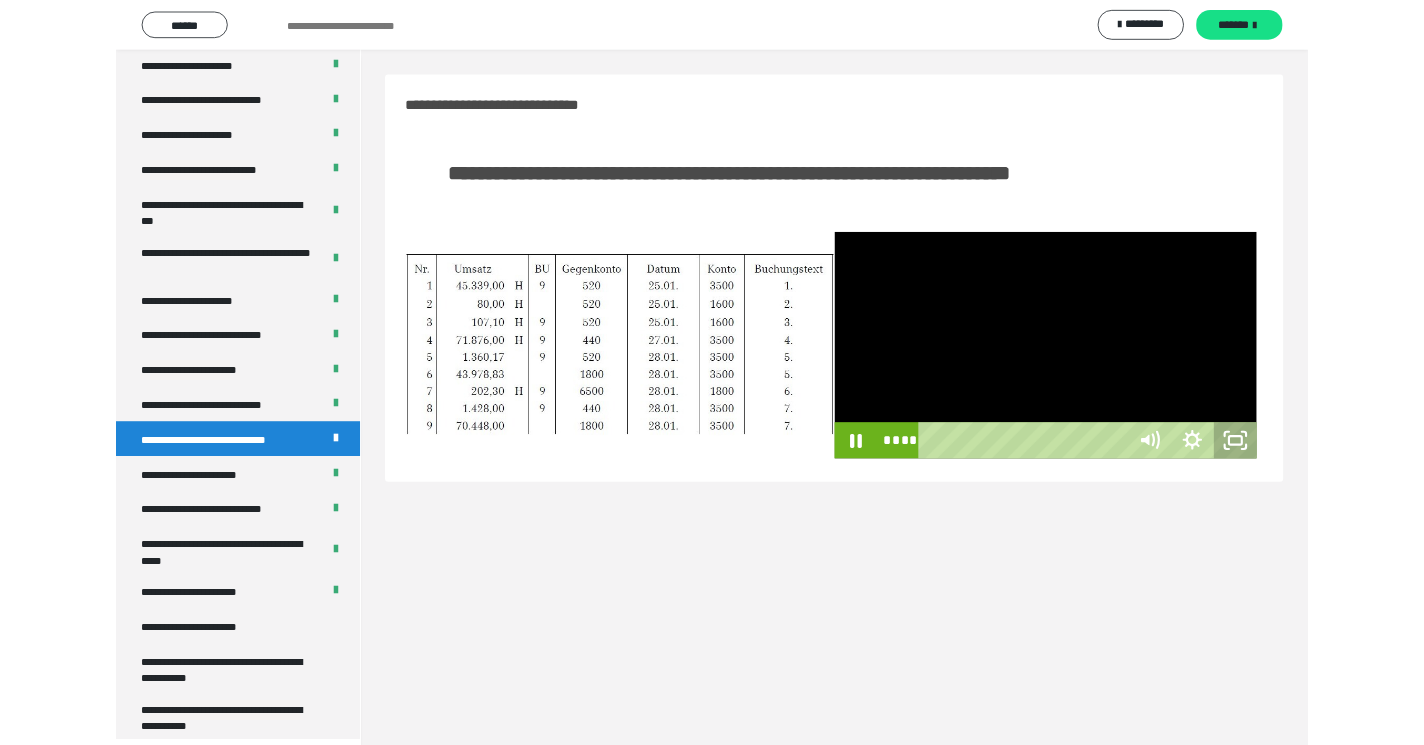 scroll, scrollTop: 60, scrollLeft: 0, axis: vertical 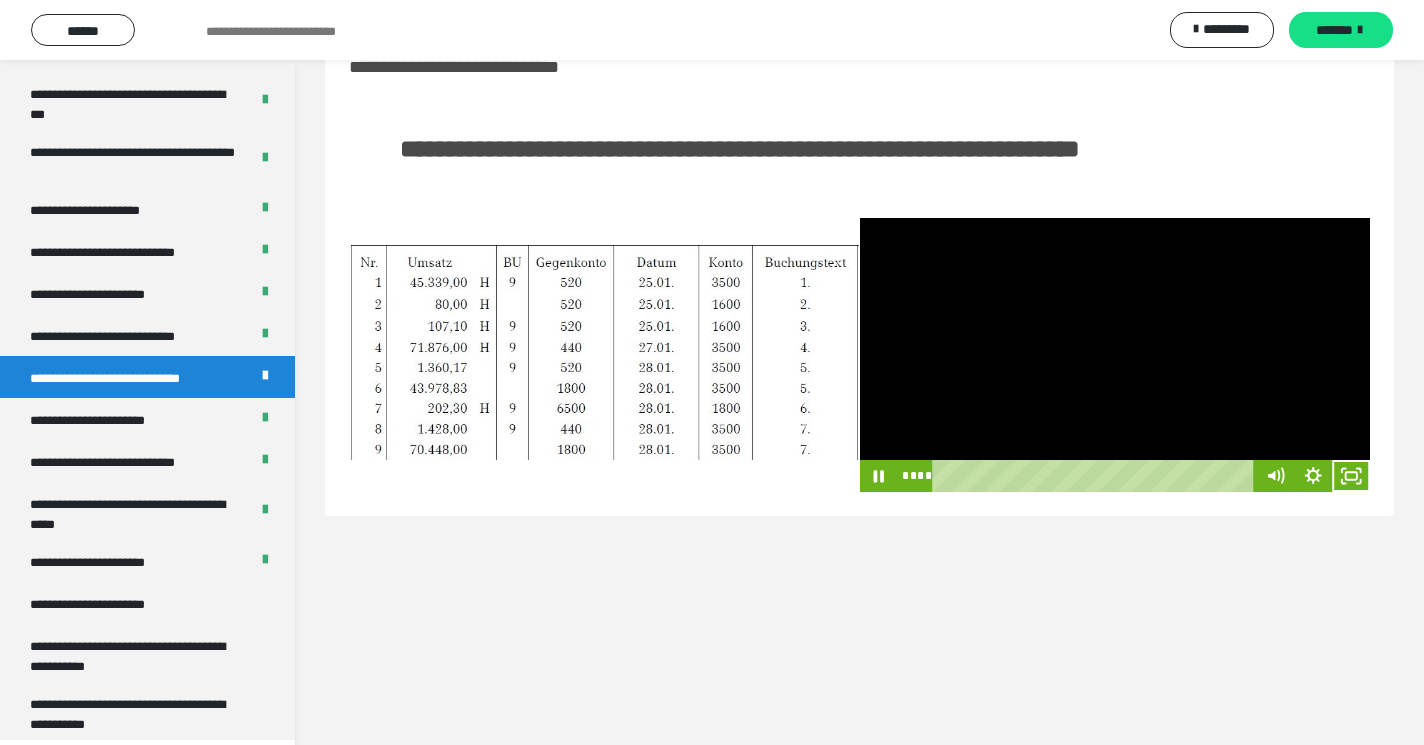 click at bounding box center [1115, 355] 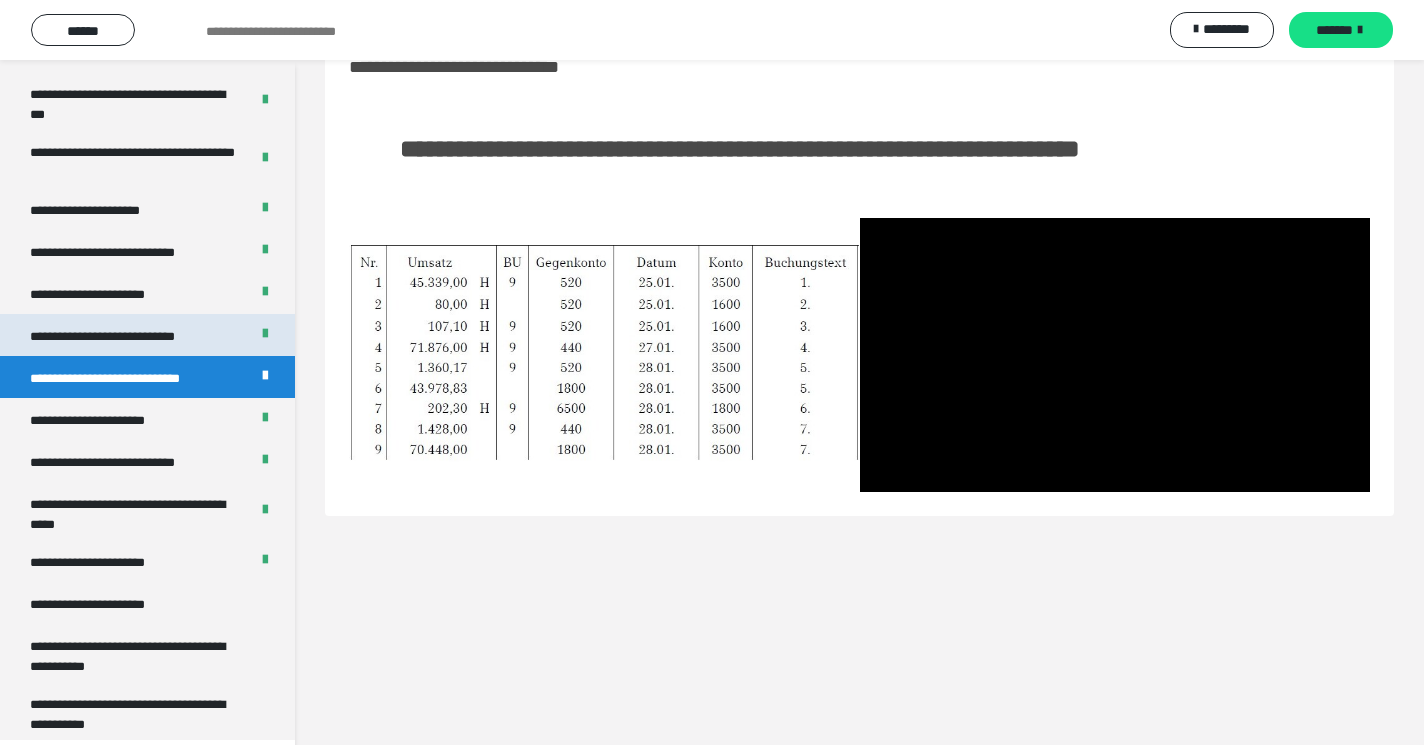 click on "**********" at bounding box center (114, 335) 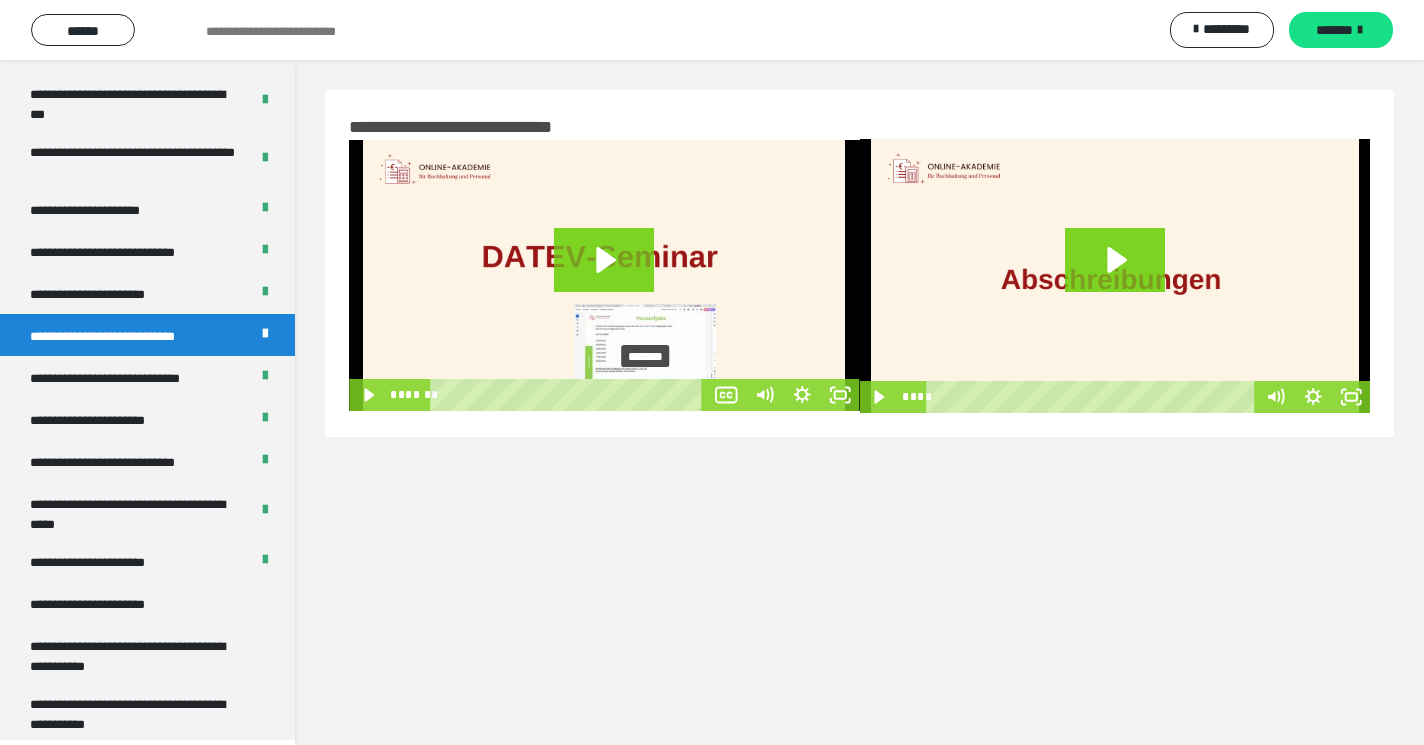 scroll, scrollTop: 0, scrollLeft: 0, axis: both 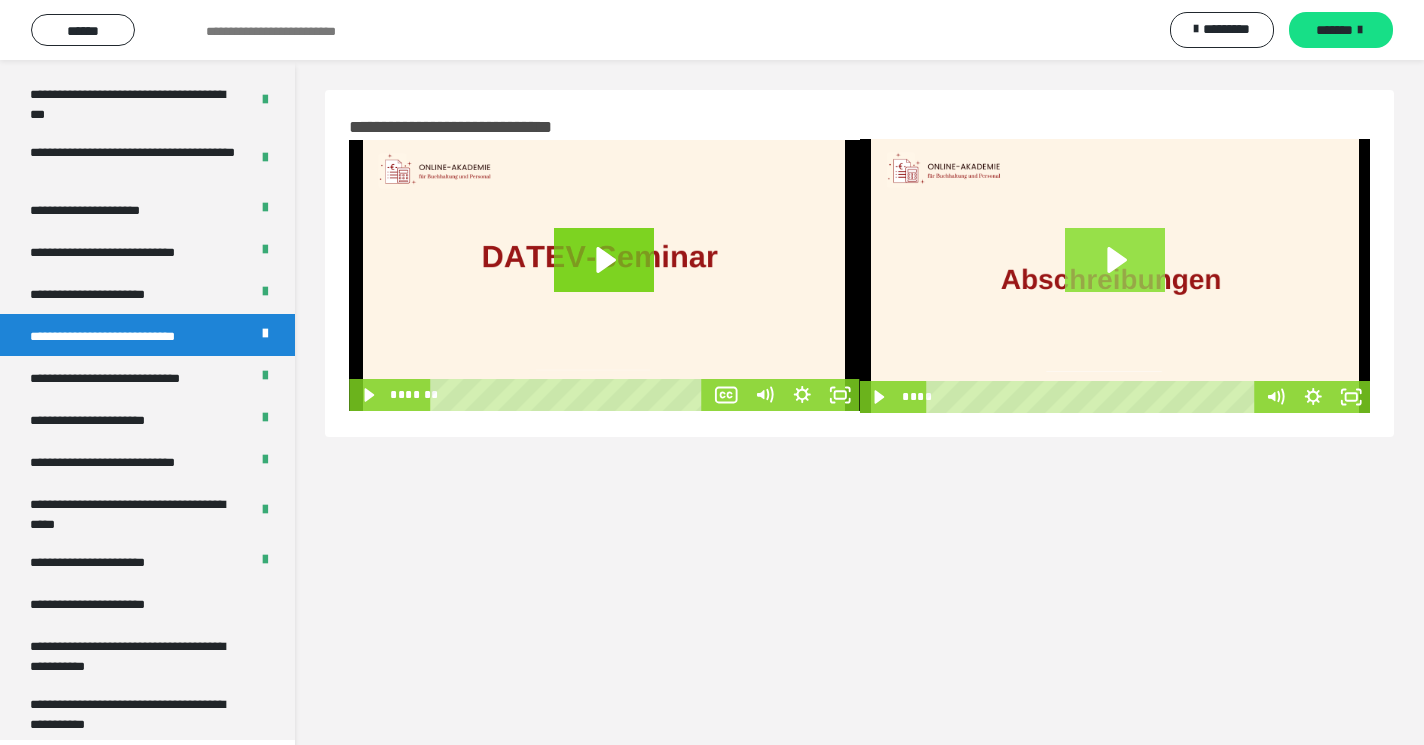 click 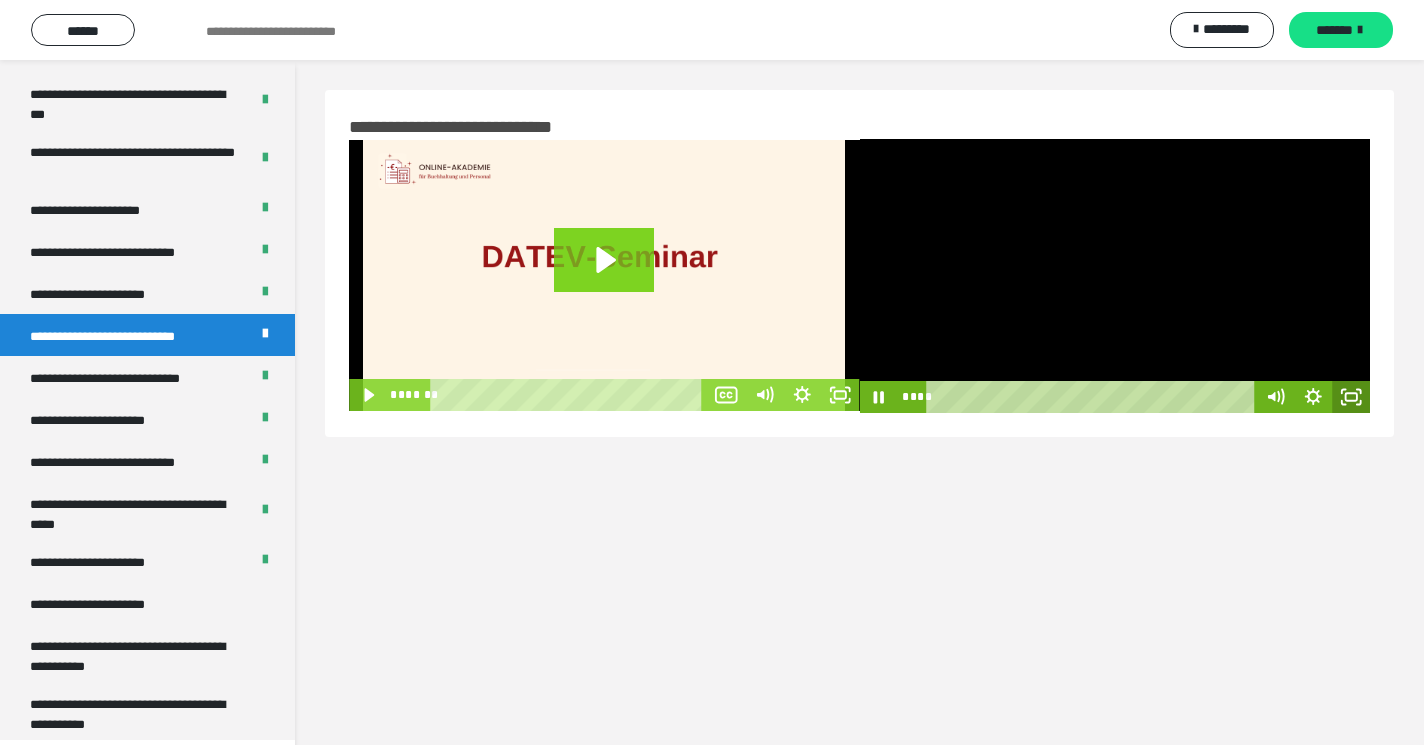 click 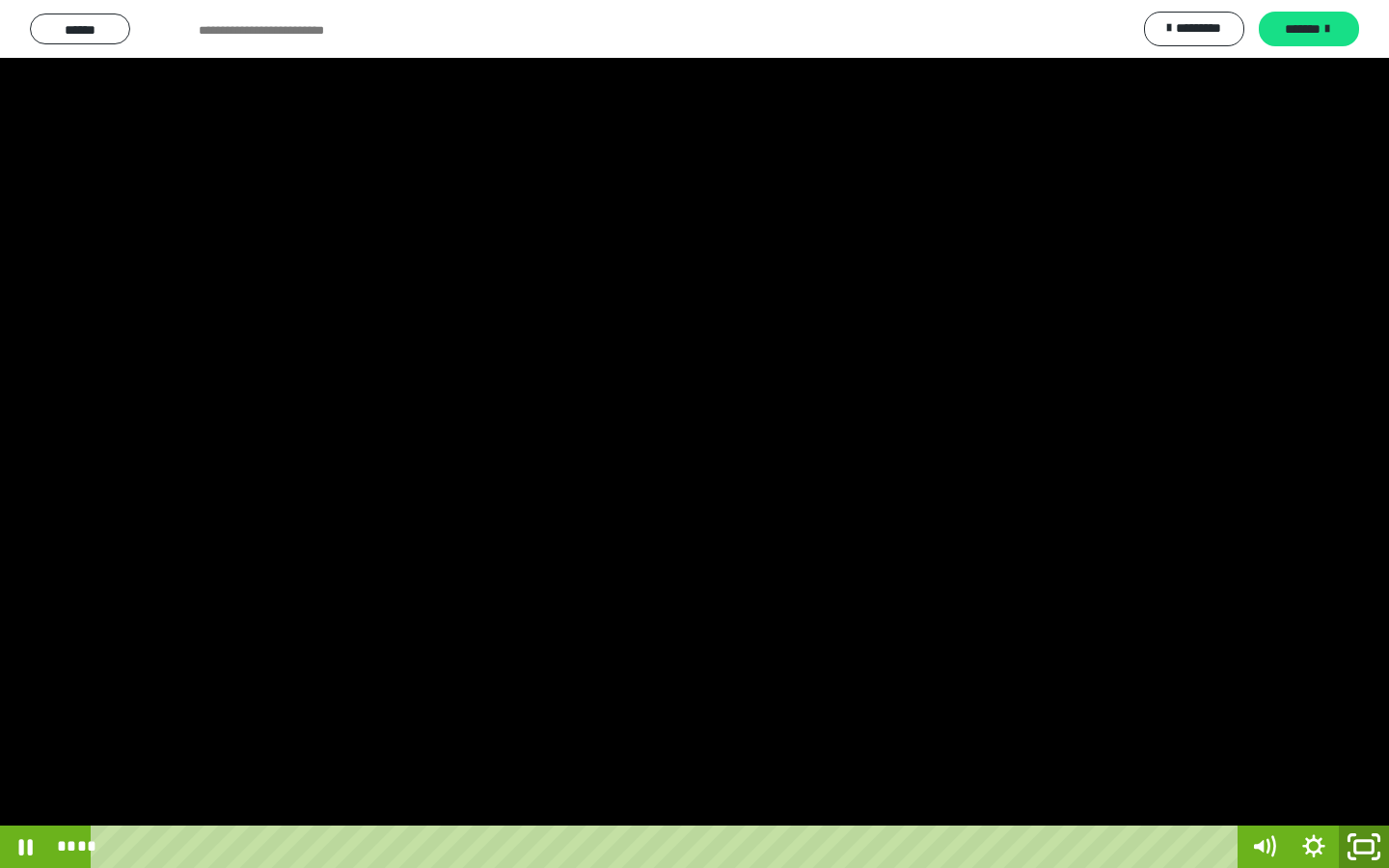 click 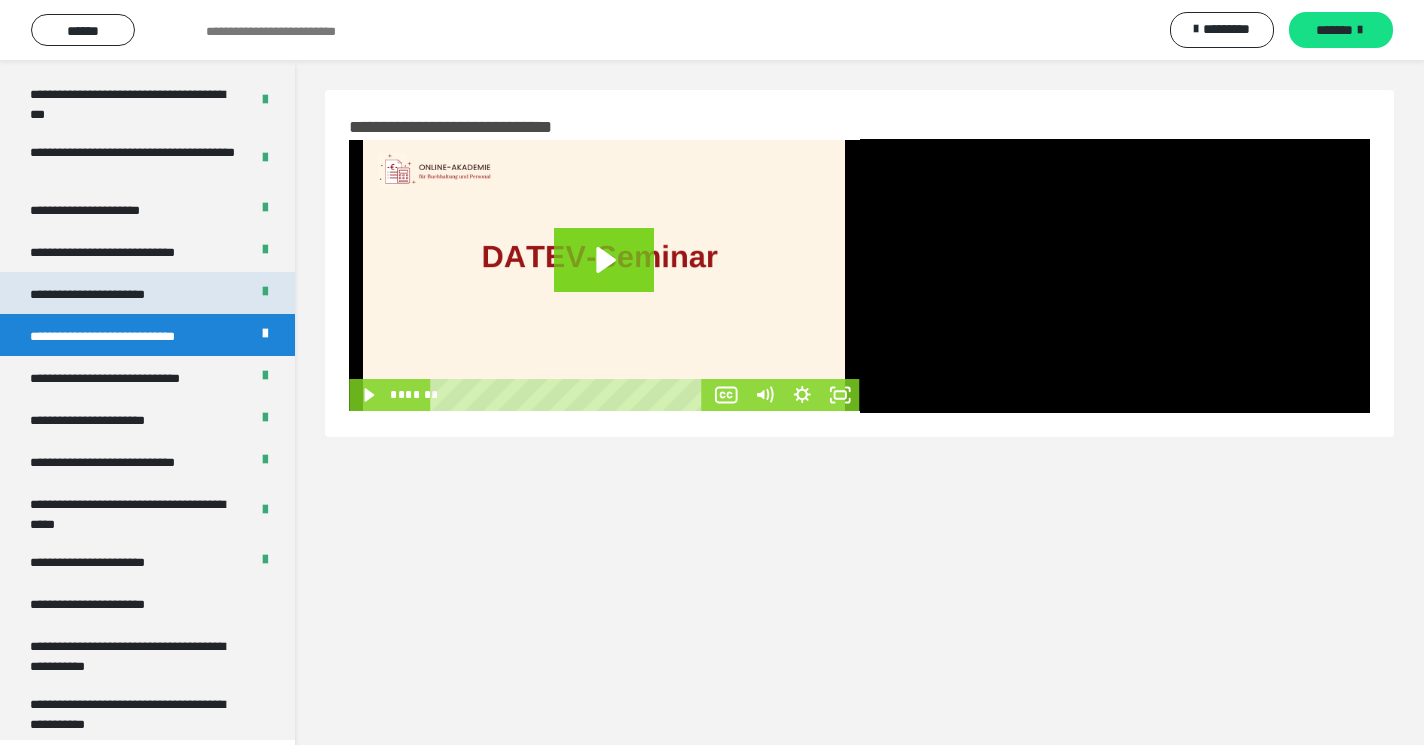 click on "**********" at bounding box center (97, 293) 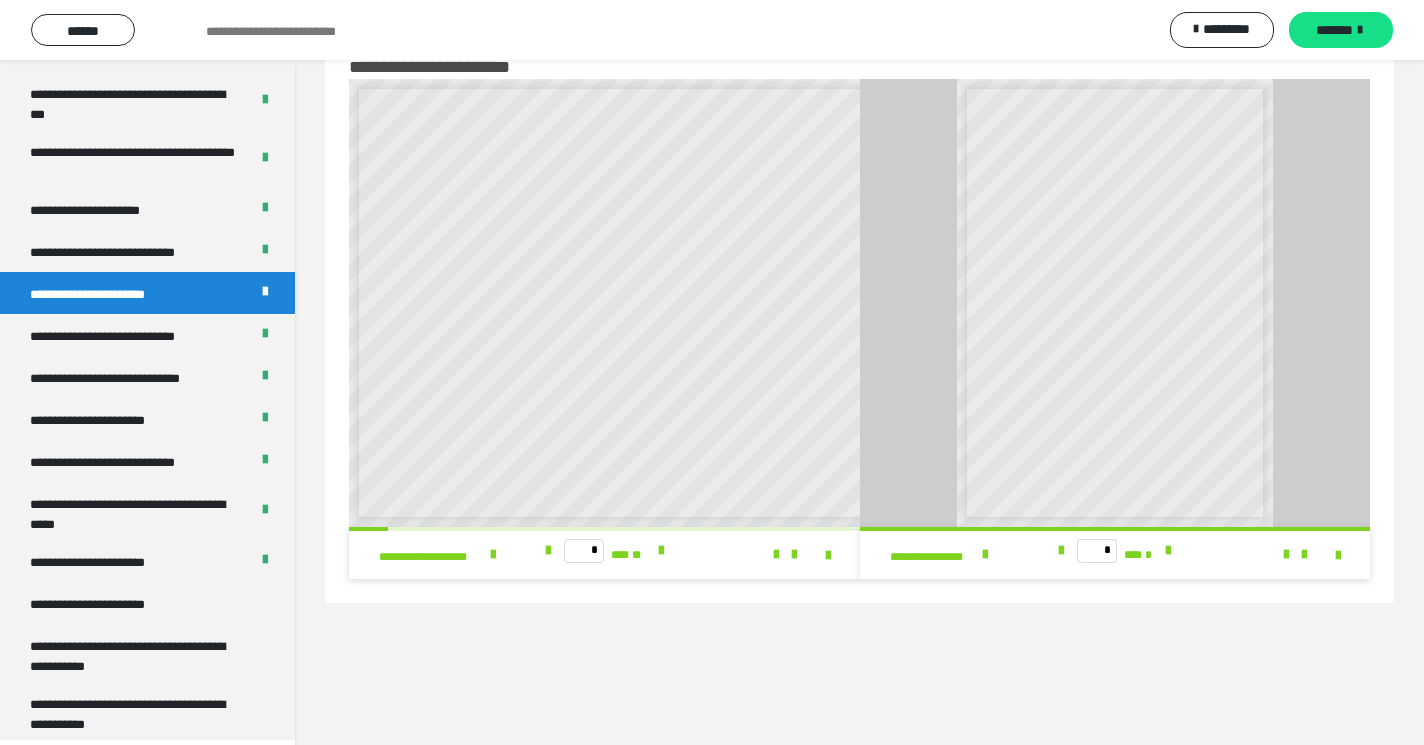 scroll, scrollTop: 60, scrollLeft: 0, axis: vertical 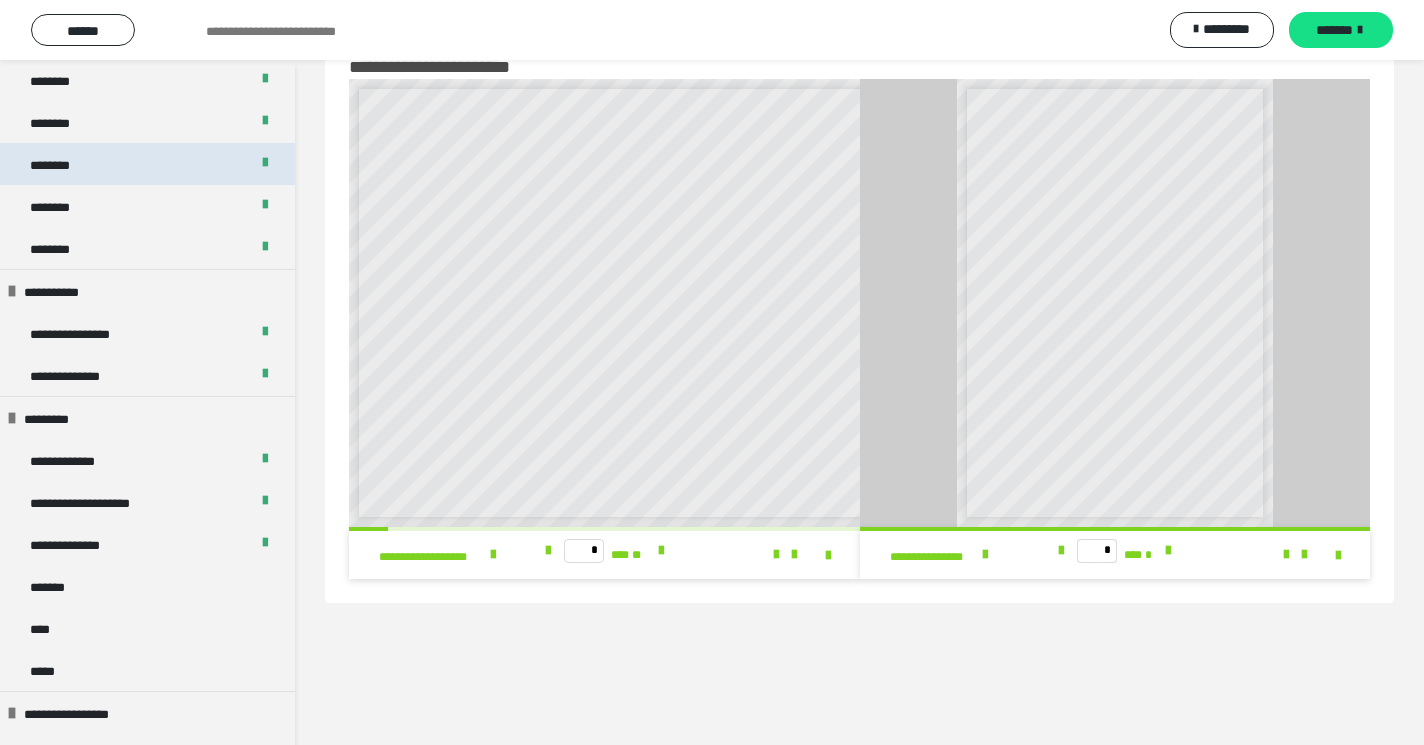 click on "********" at bounding box center [147, 164] 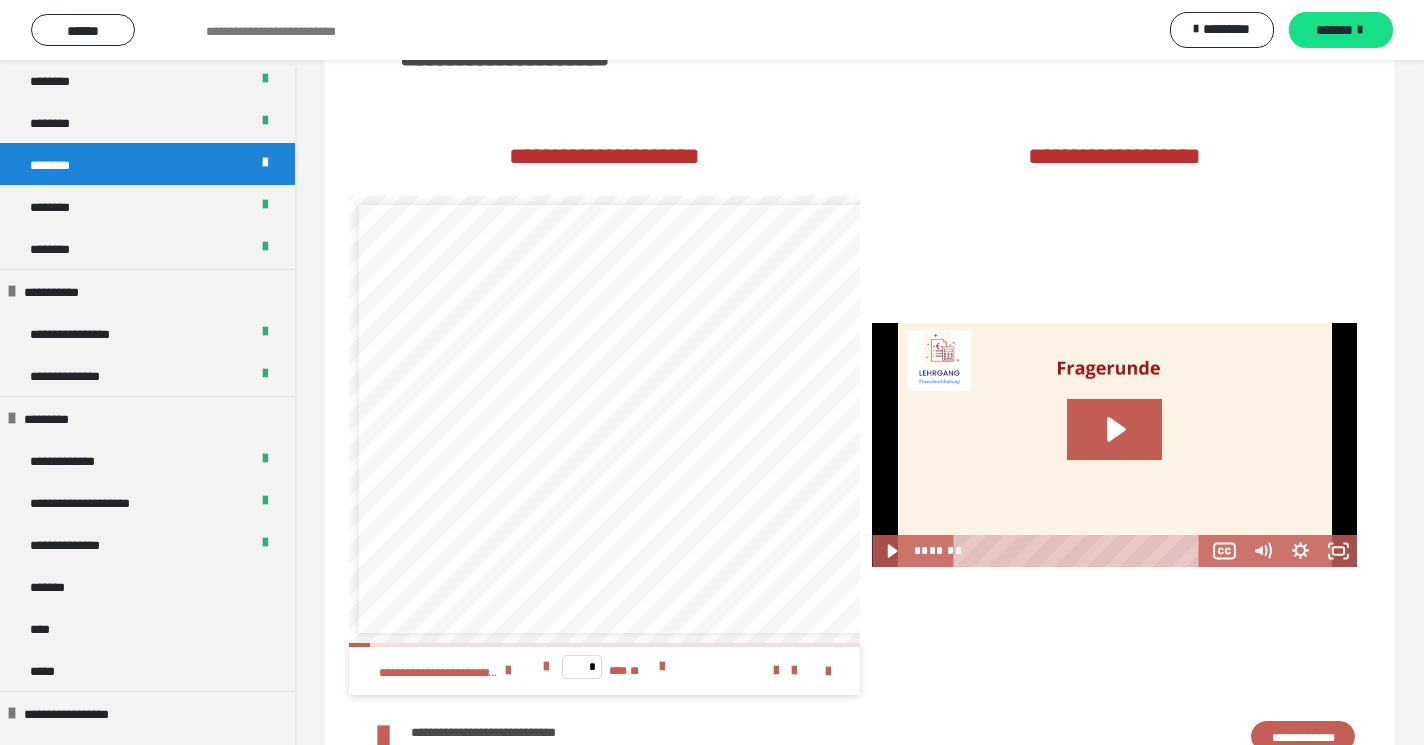 scroll, scrollTop: 2376, scrollLeft: 0, axis: vertical 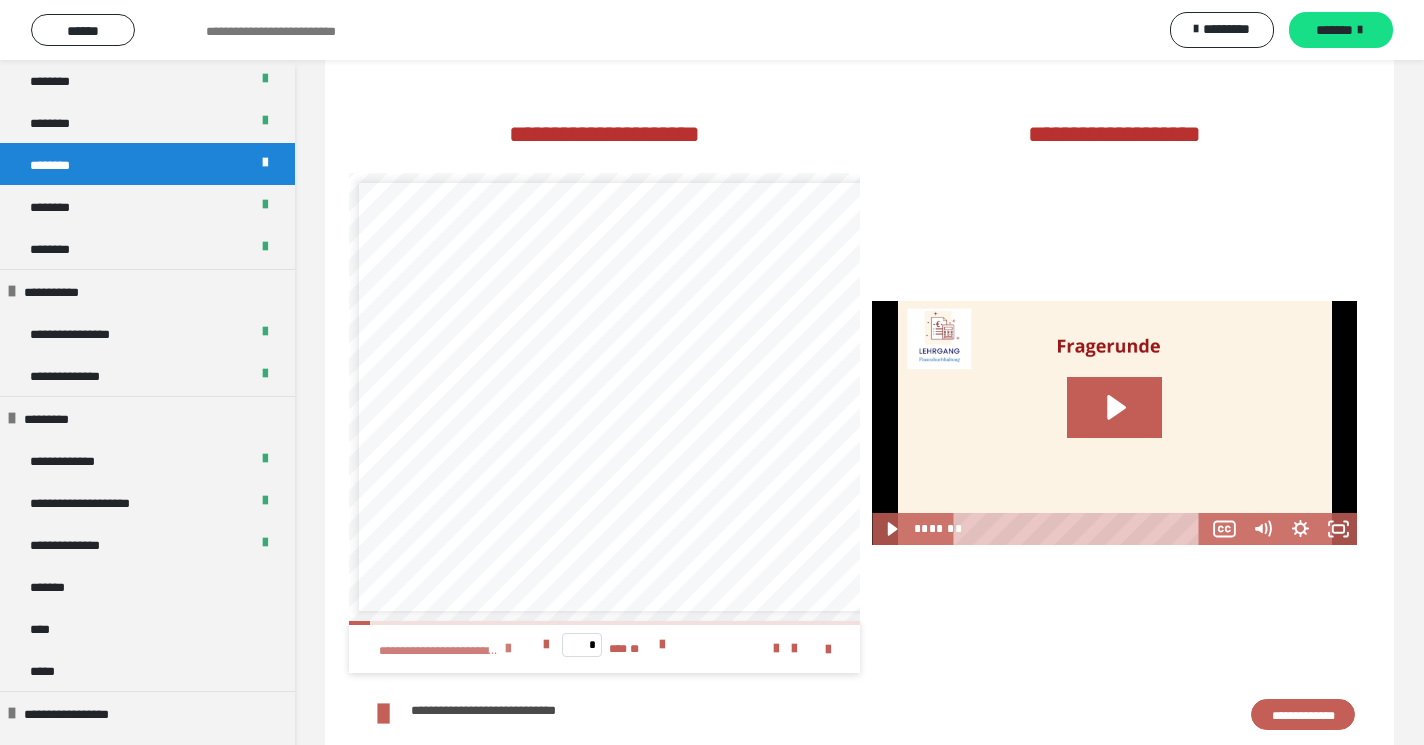 click at bounding box center (508, 649) 